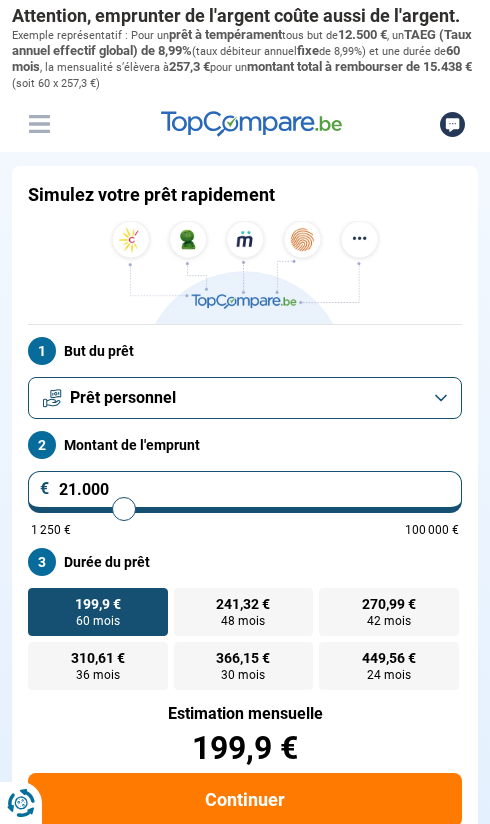 scroll, scrollTop: 207, scrollLeft: 0, axis: vertical 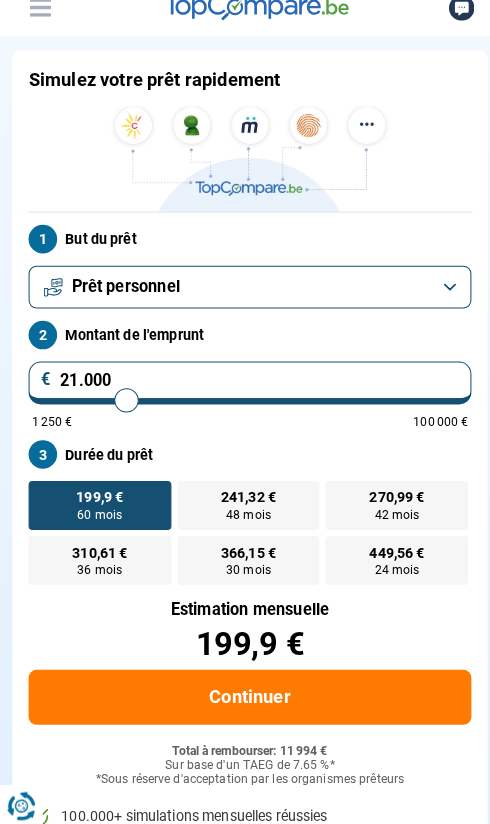 type on "17.250" 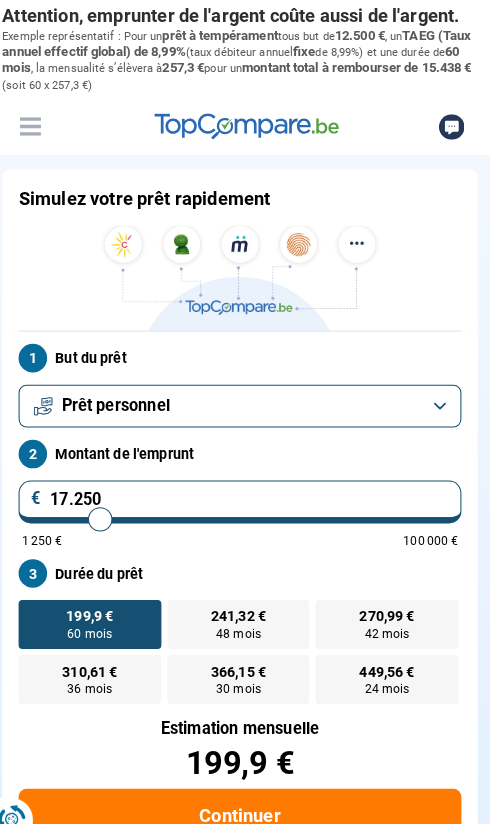 scroll, scrollTop: 0, scrollLeft: 0, axis: both 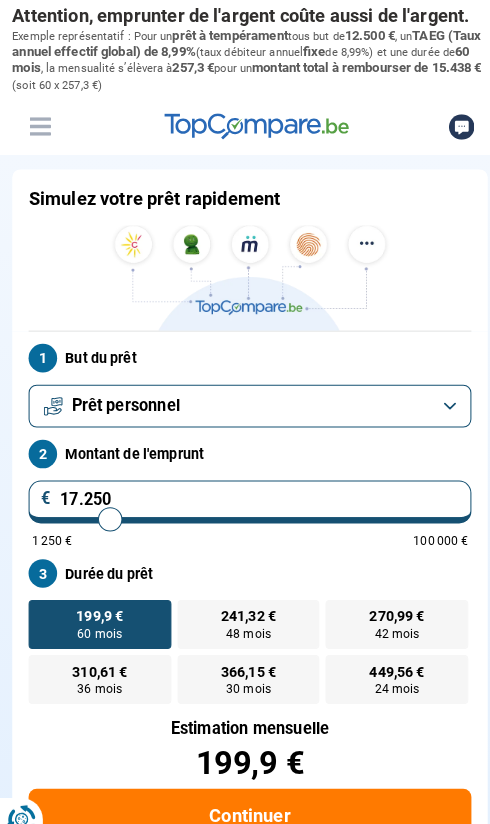 type on "17250" 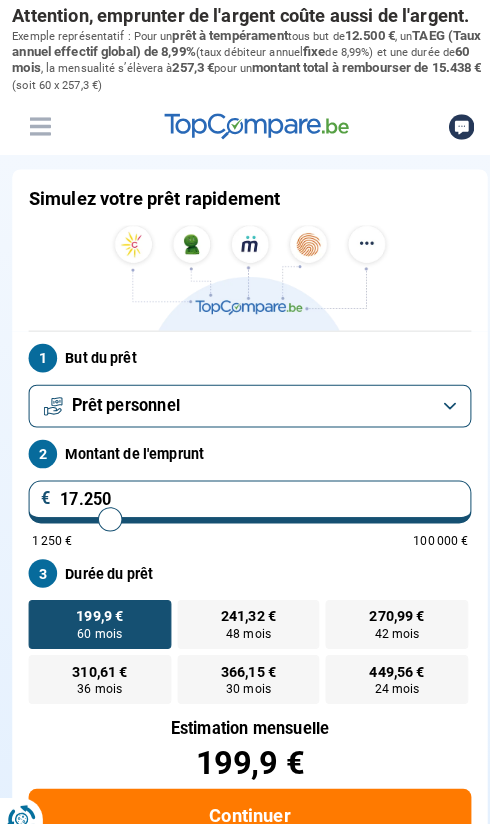 radio on "false" 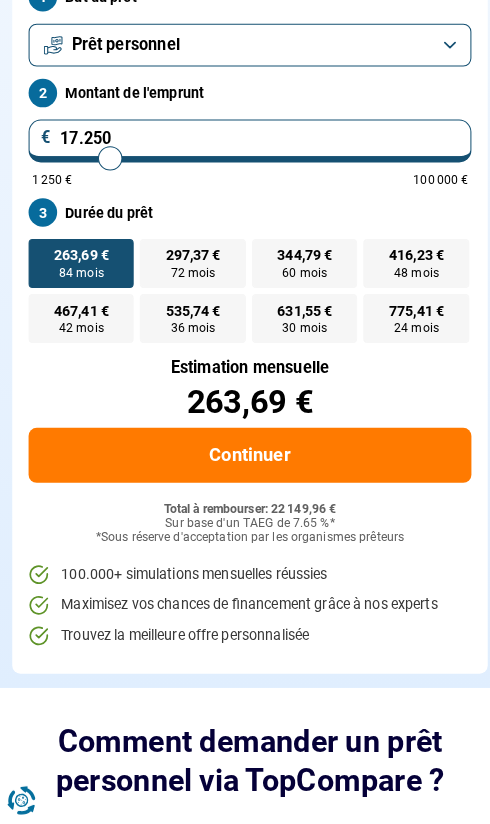 scroll, scrollTop: 335, scrollLeft: 0, axis: vertical 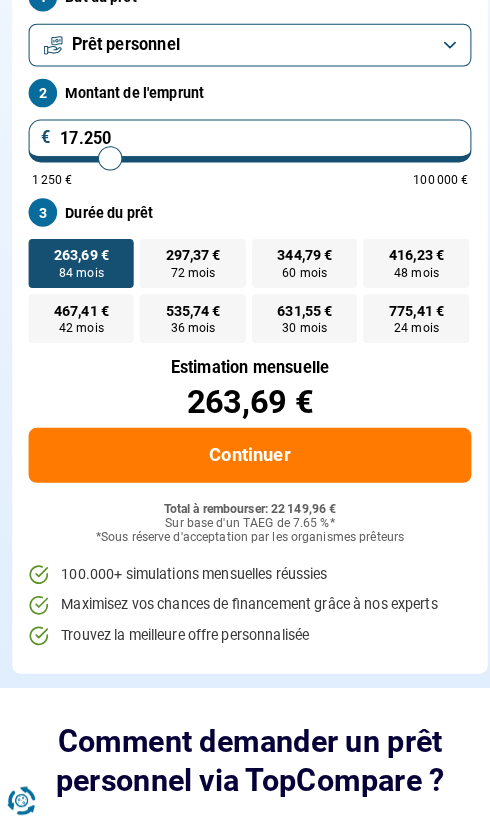 click on "17.250" at bounding box center [245, 157] 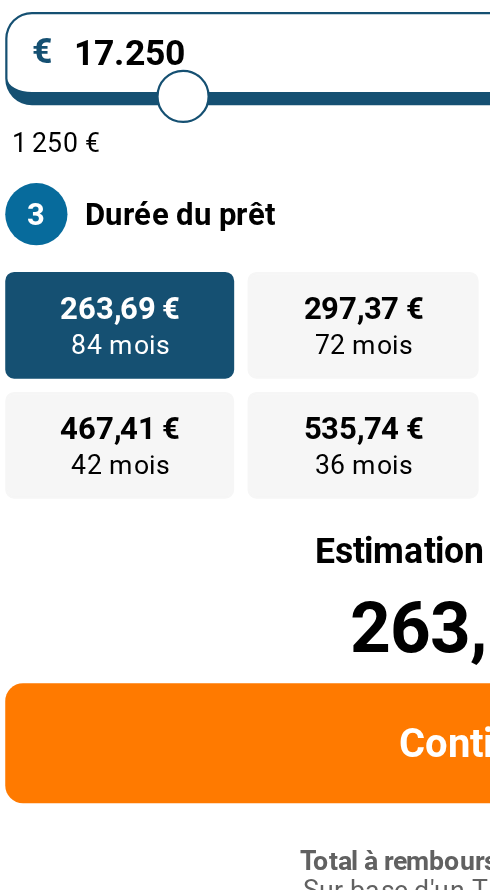 scroll, scrollTop: 335, scrollLeft: 0, axis: vertical 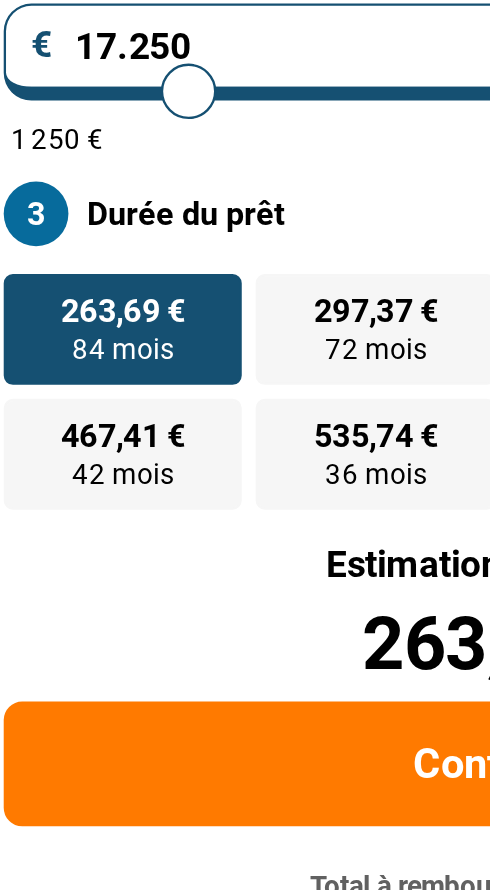 type on "1.725" 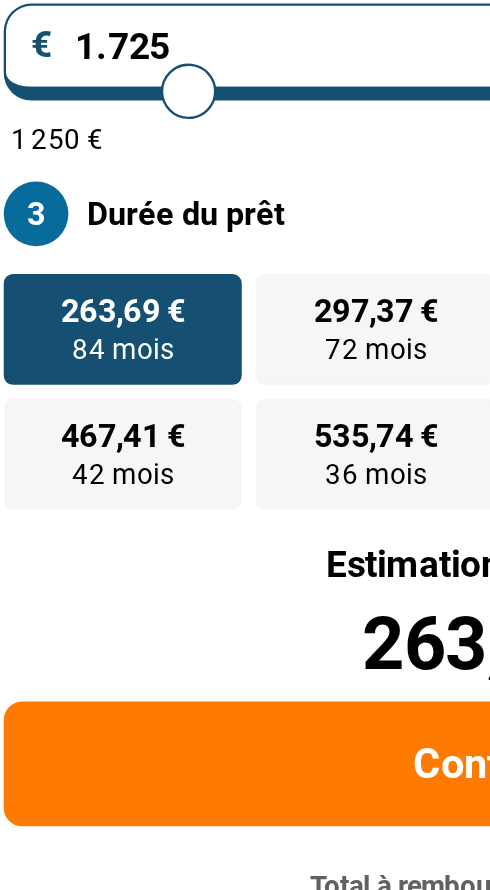 type on "1750" 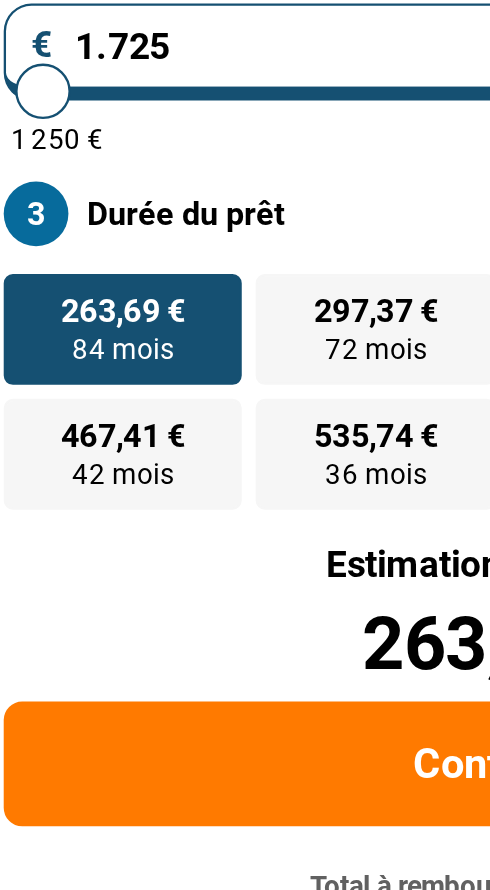 type on "172" 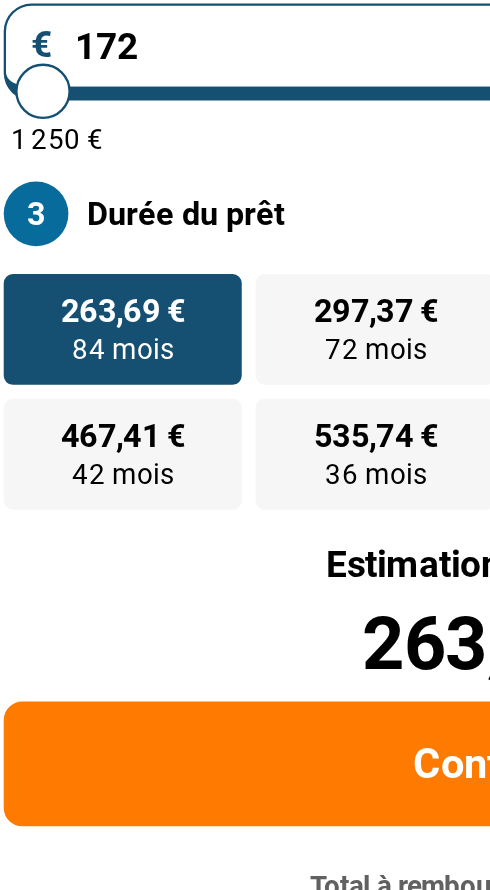 type on "1250" 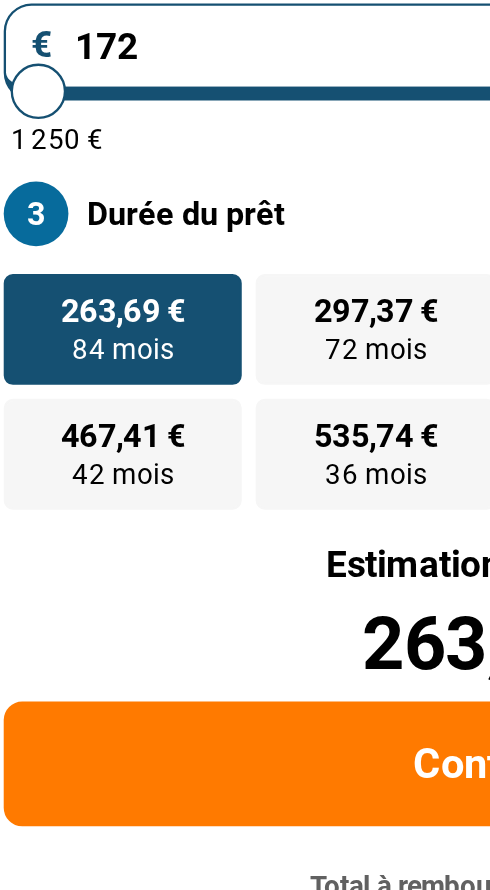 type on "17" 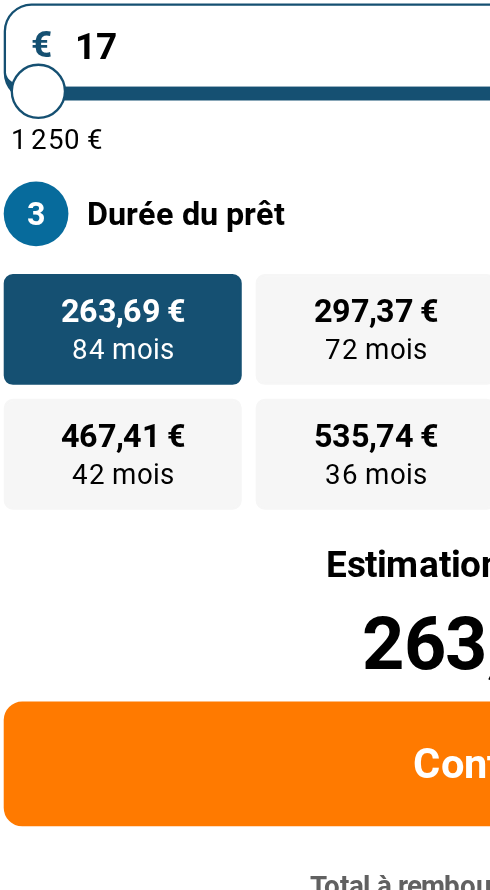 type on "1250" 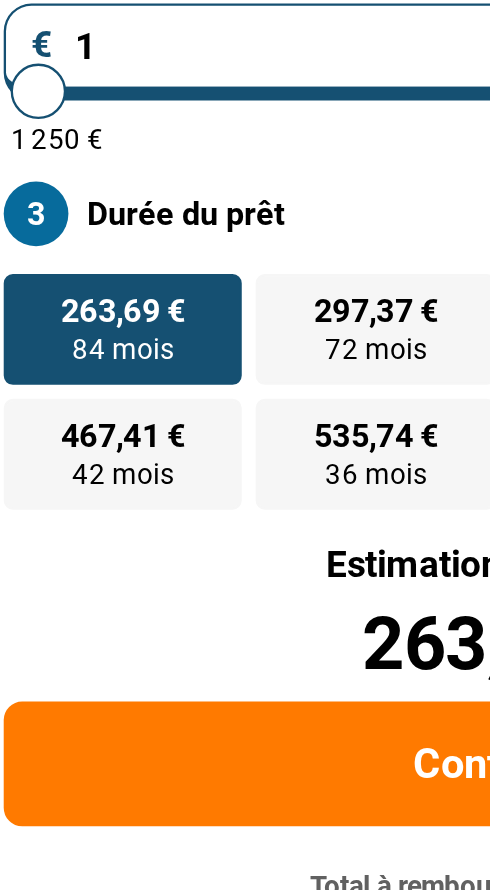 type on "1250" 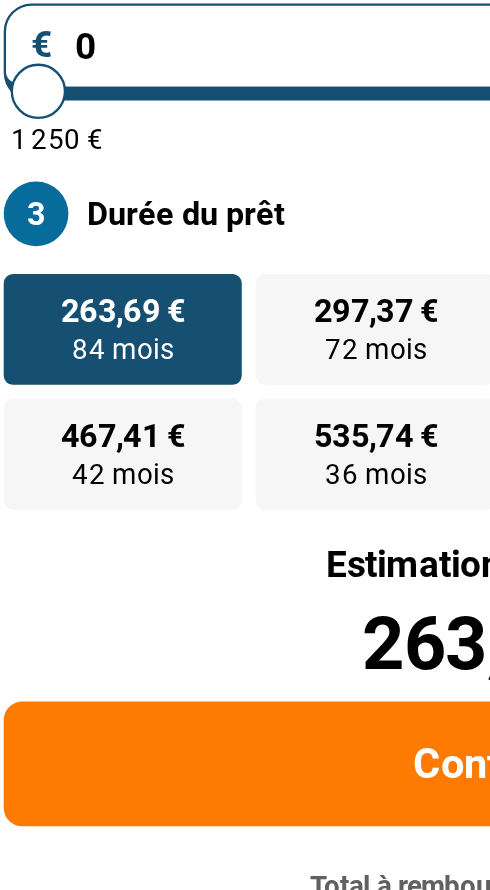 type on "1250" 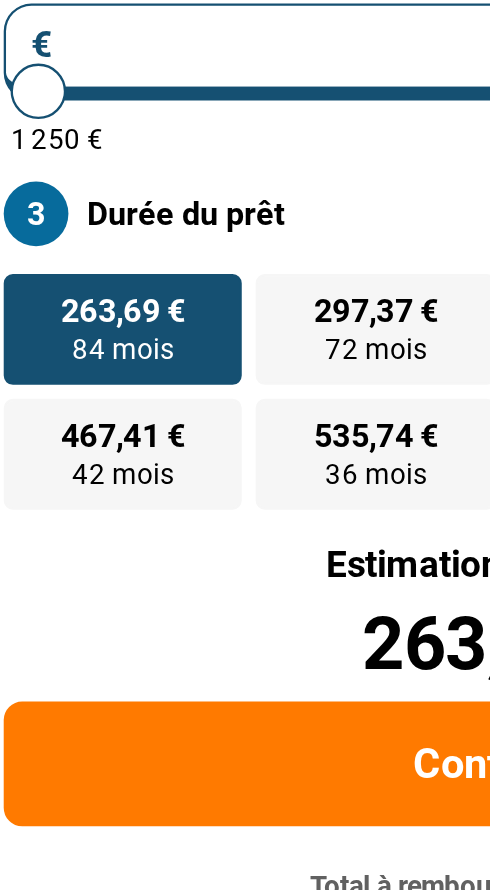 type on "2" 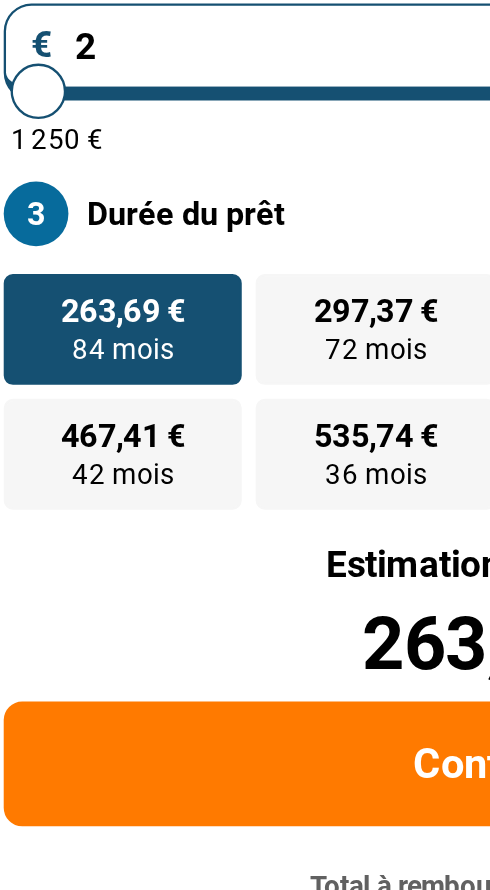 type on "1250" 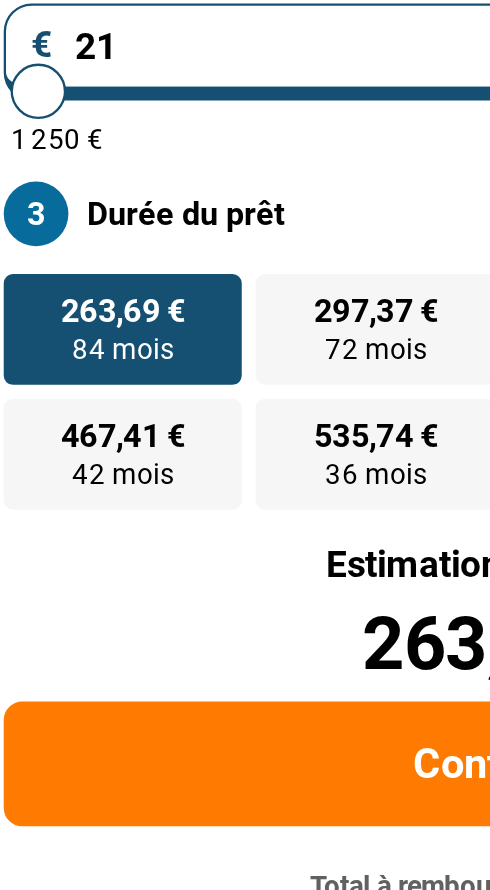 type on "1250" 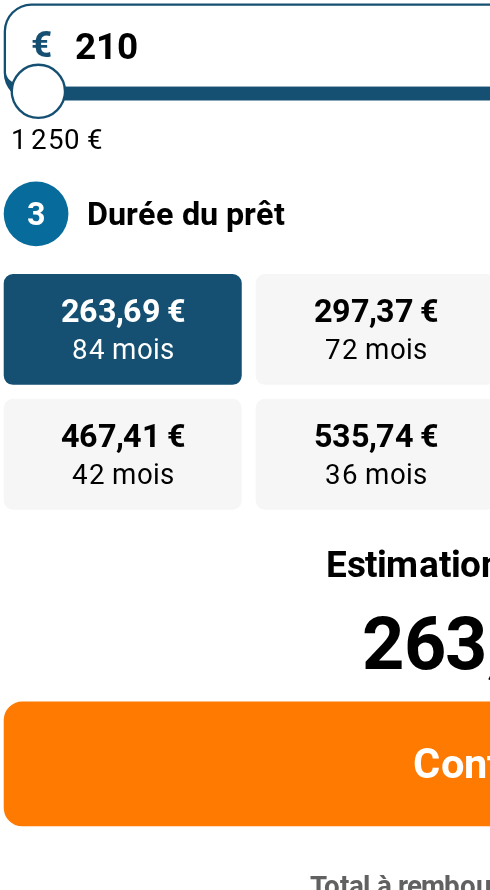 type on "1250" 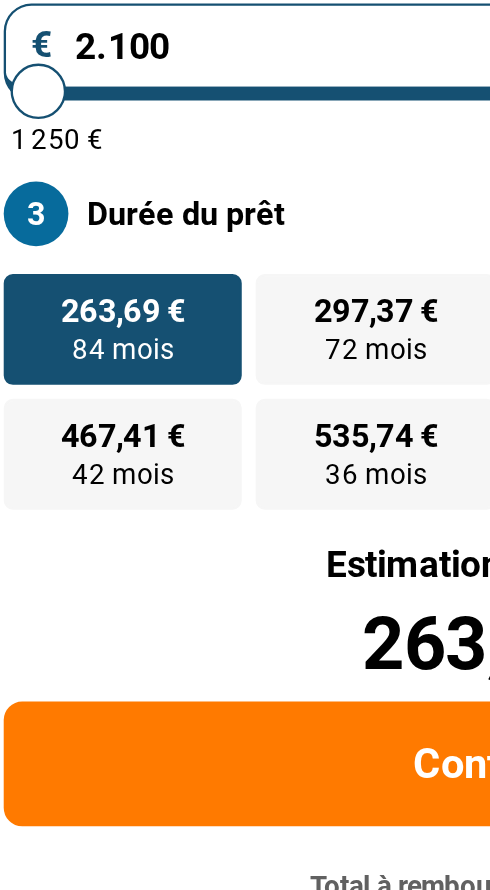 type on "2000" 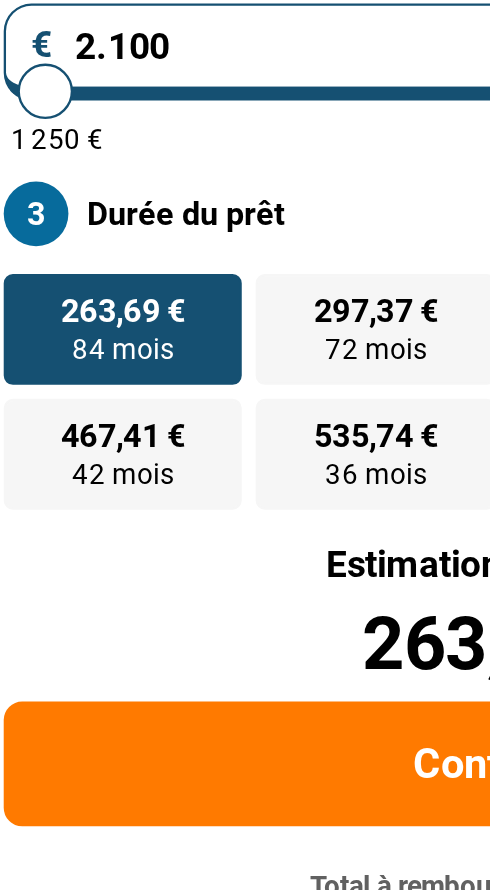 type on "21.000" 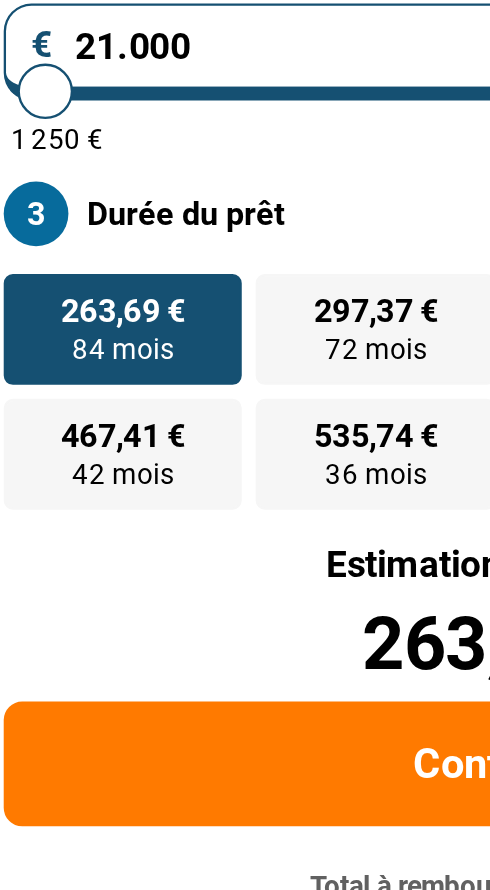 type on "21000" 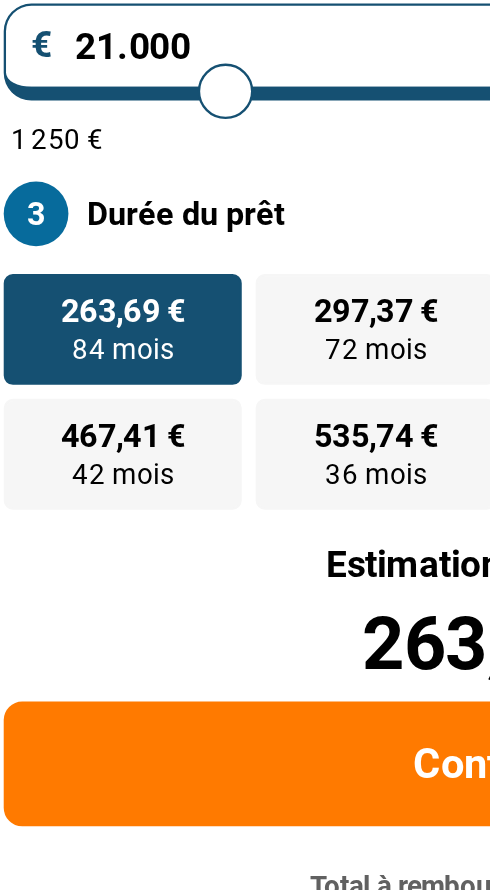 radio on "false" 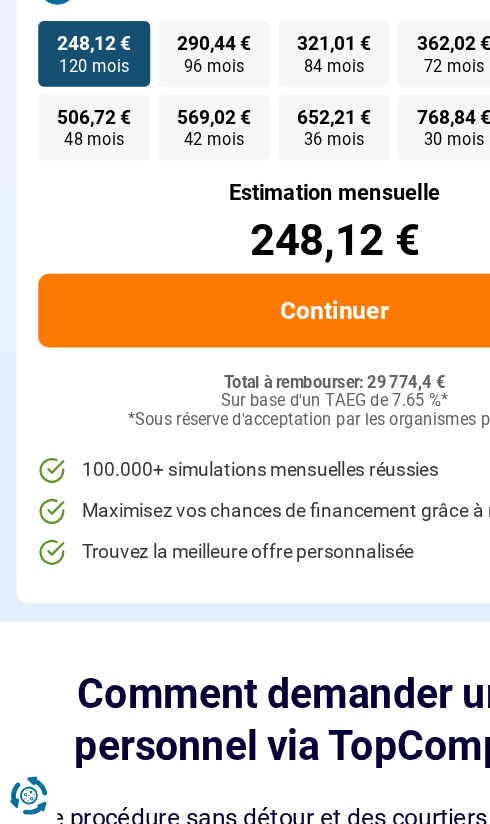 scroll, scrollTop: 352, scrollLeft: 0, axis: vertical 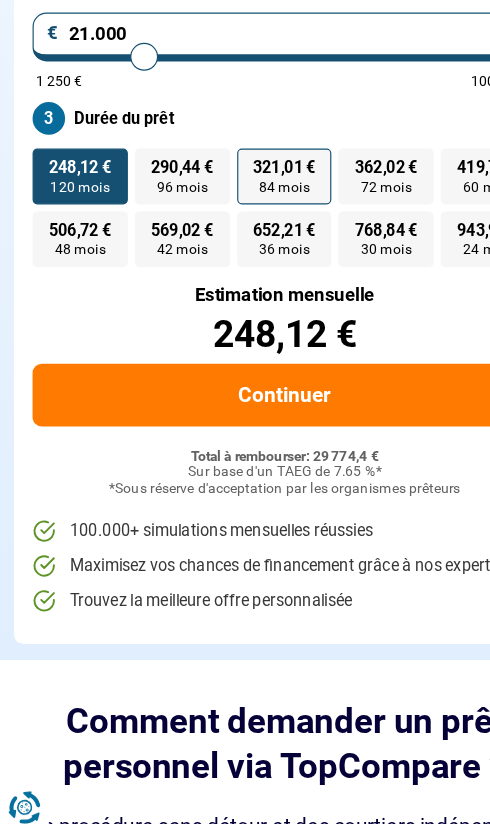 type on "21.000" 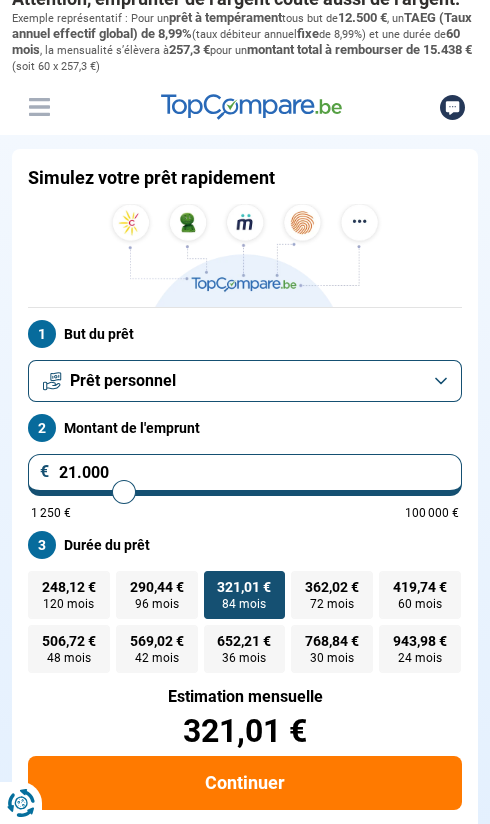 scroll, scrollTop: 0, scrollLeft: 0, axis: both 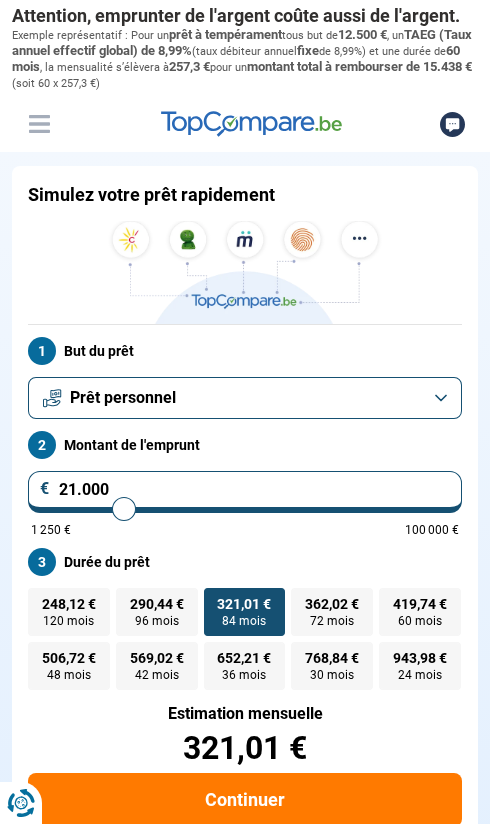 click on "Prêt personnel" at bounding box center (245, 398) 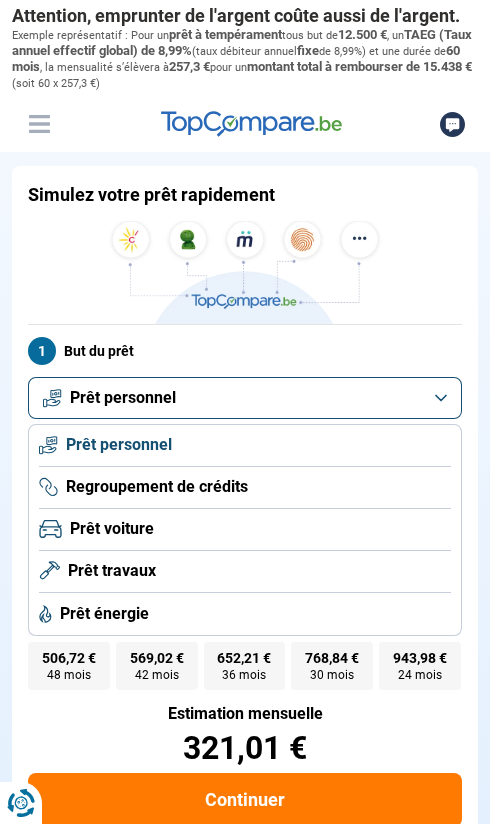 click on "Regroupement de crédits" at bounding box center [157, 487] 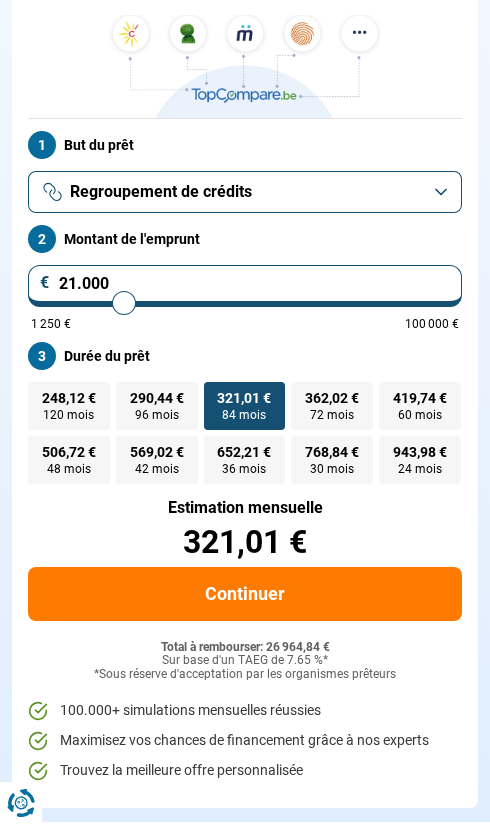 scroll, scrollTop: 207, scrollLeft: 0, axis: vertical 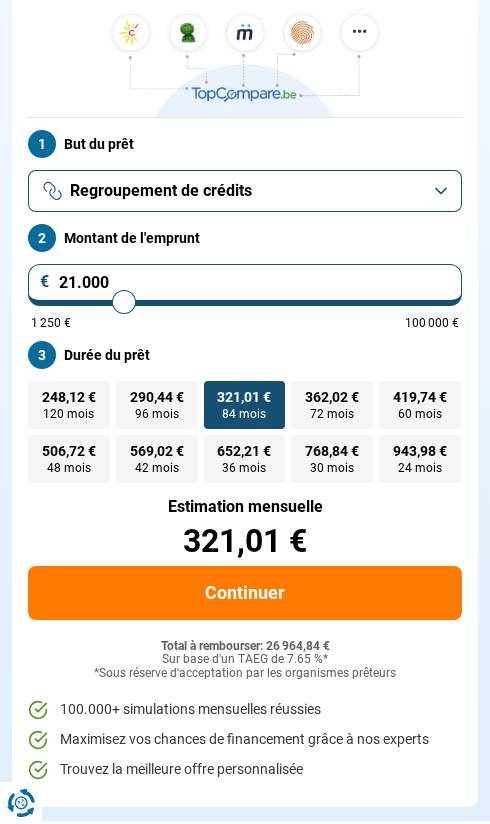 click on "Regroupement de crédits" at bounding box center [245, 191] 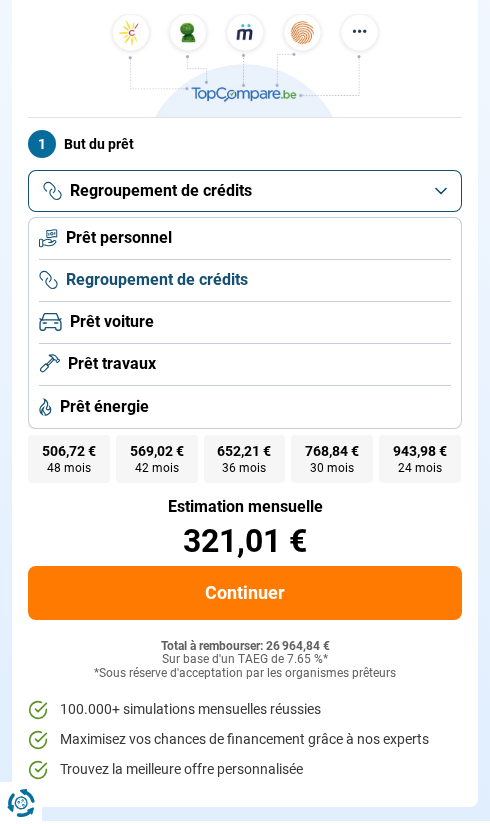 click on "Regroupement de crédits" at bounding box center [157, 280] 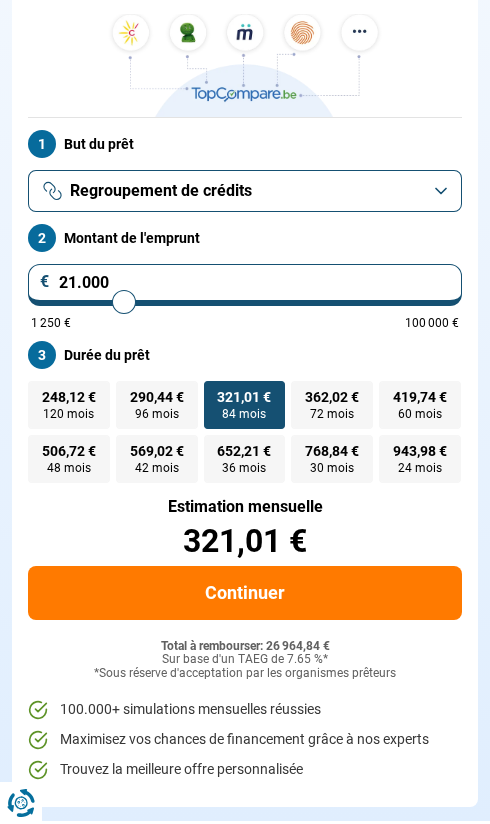 type on "24.000" 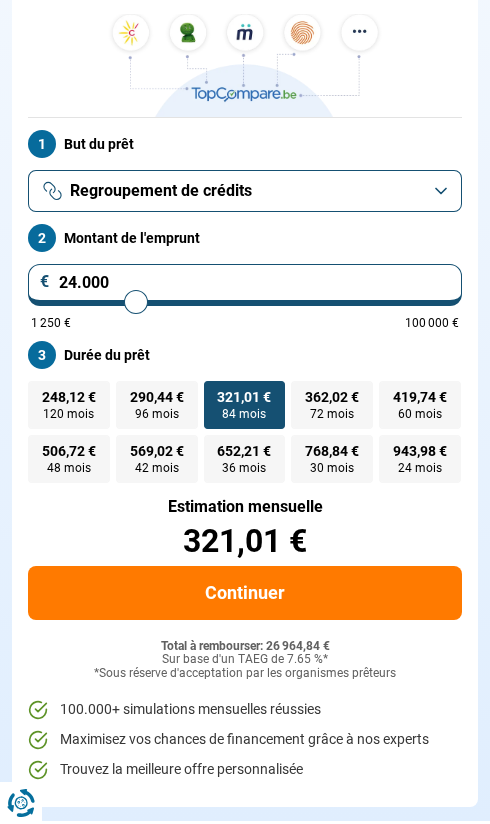 type on "20.750" 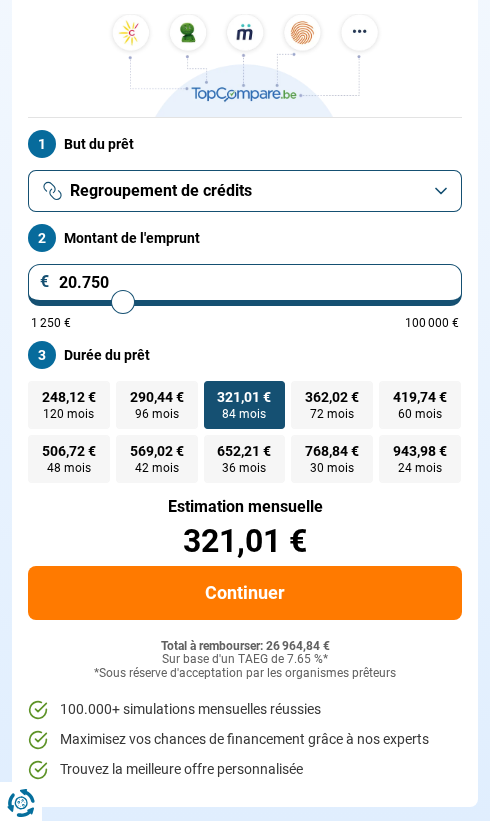 type on "18.000" 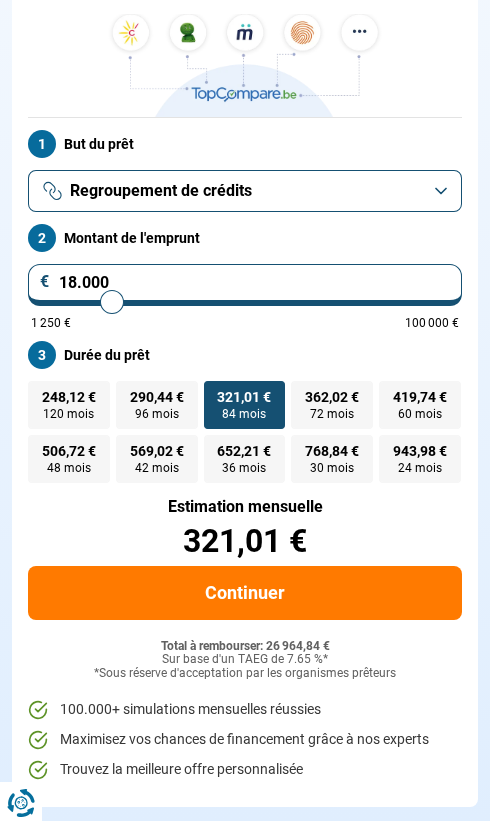 type on "17.500" 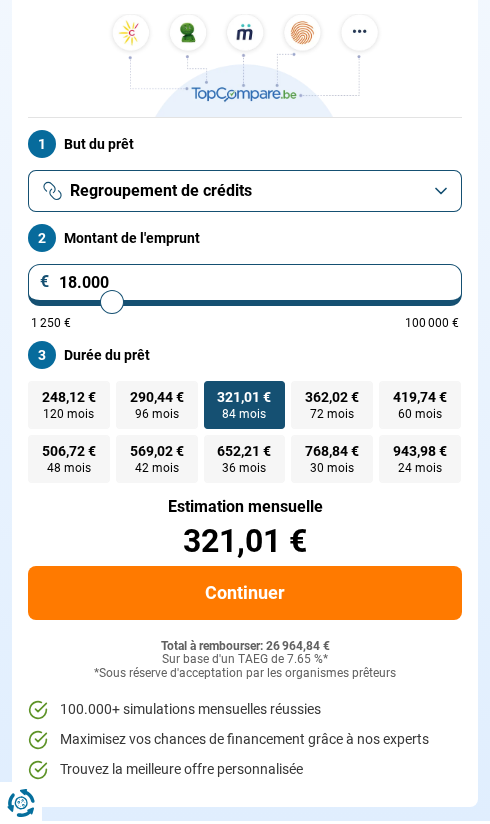 type on "17500" 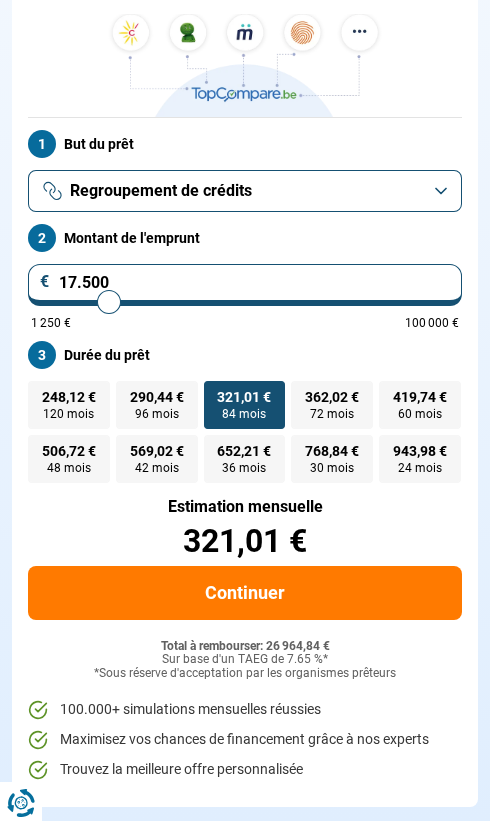 type on "16.750" 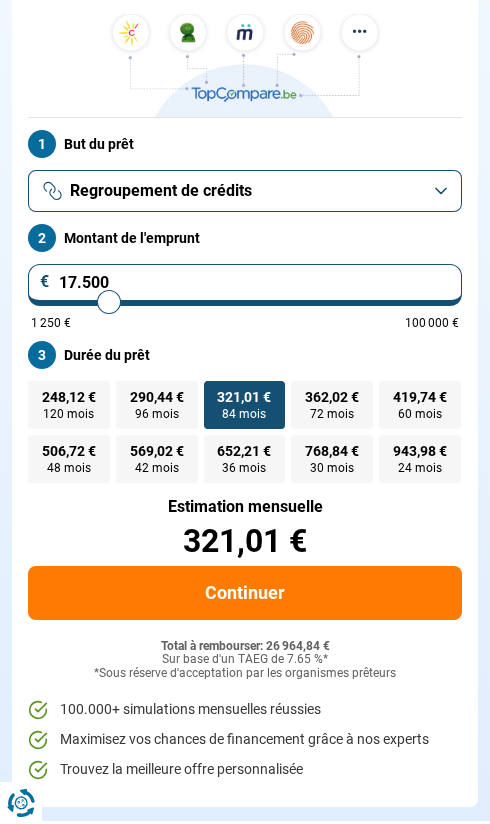 type on "16750" 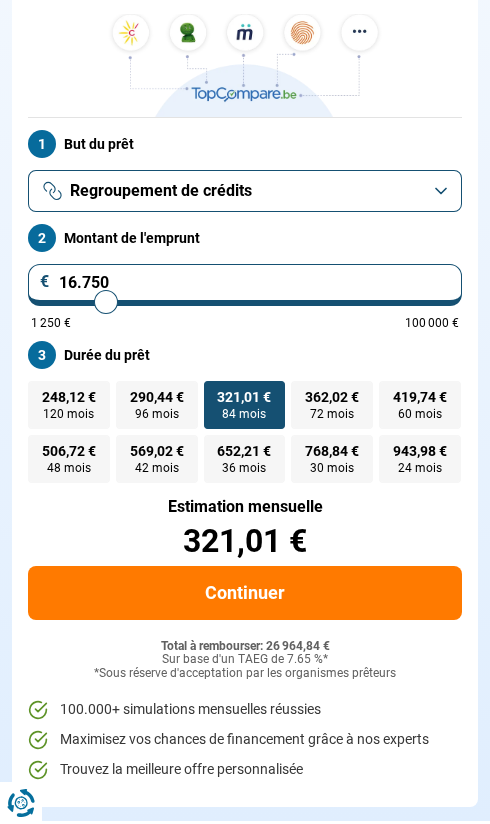 type on "15.750" 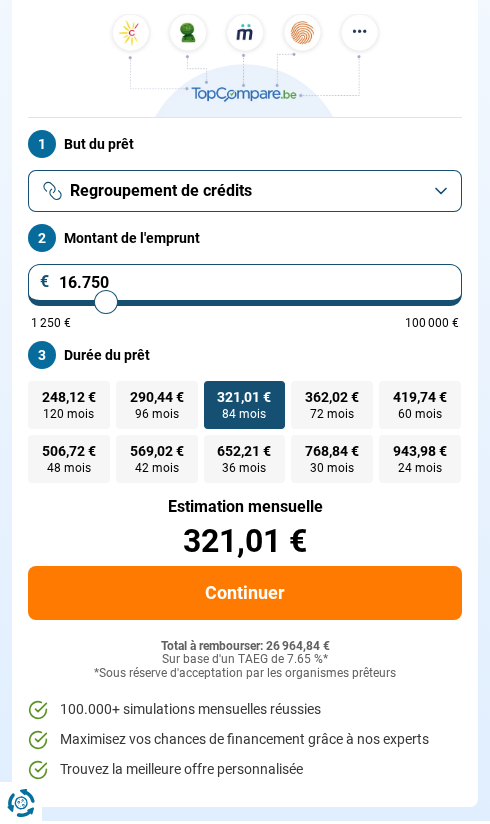 type on "15750" 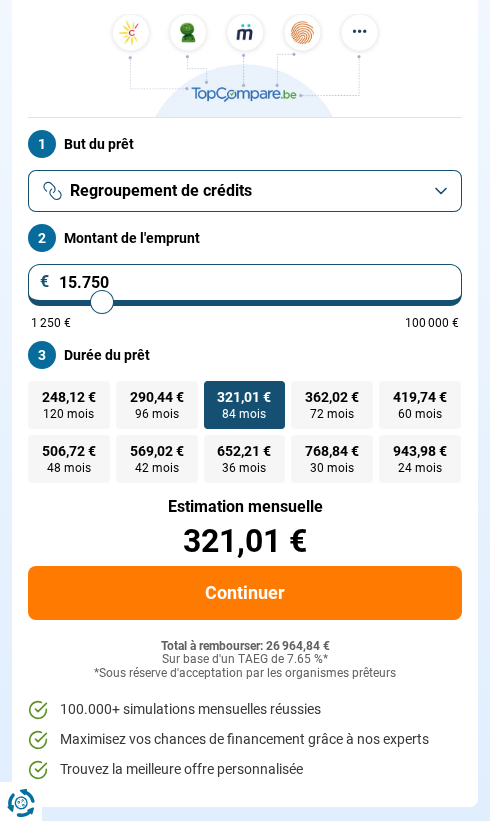type on "14.750" 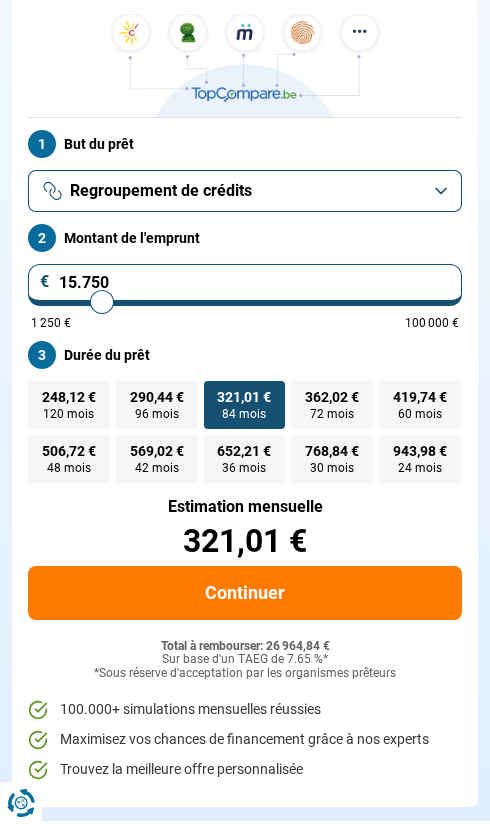 type on "14750" 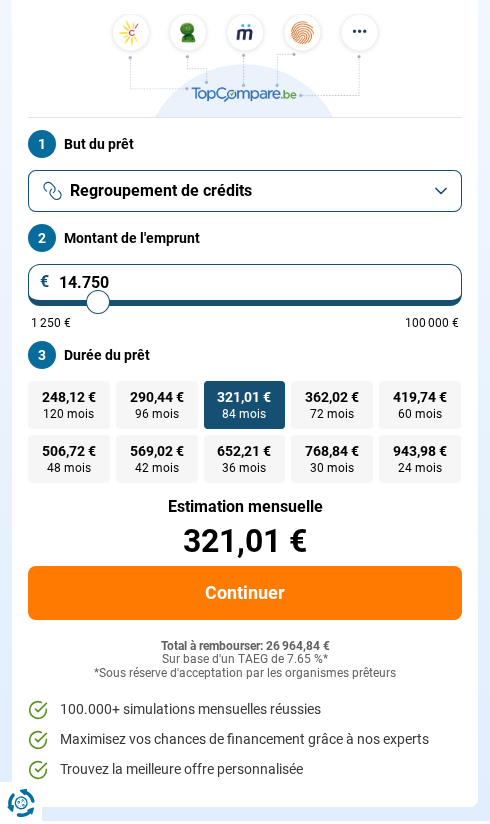 type on "13.750" 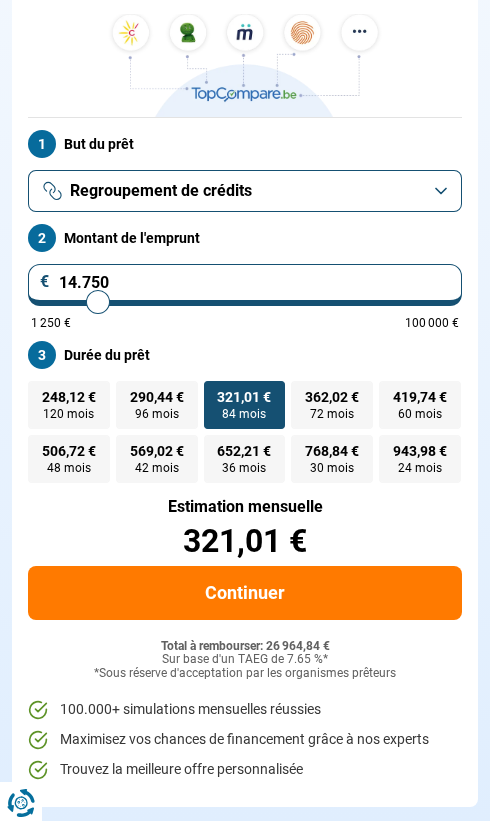 type on "13750" 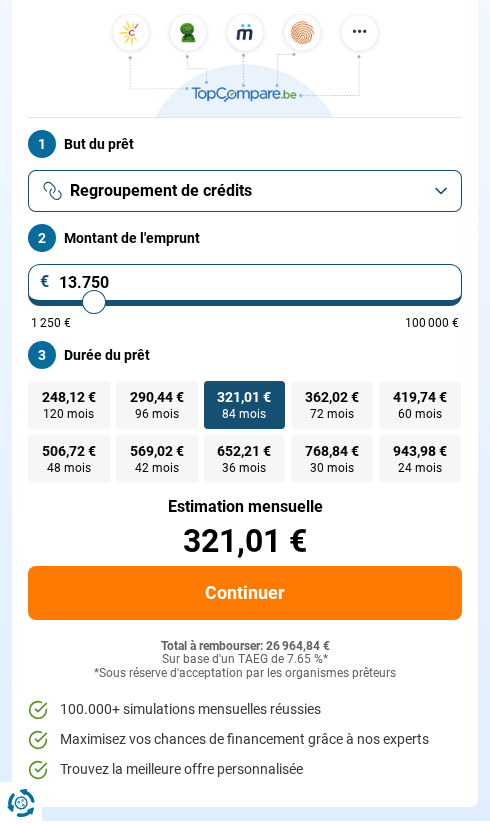 type on "12.750" 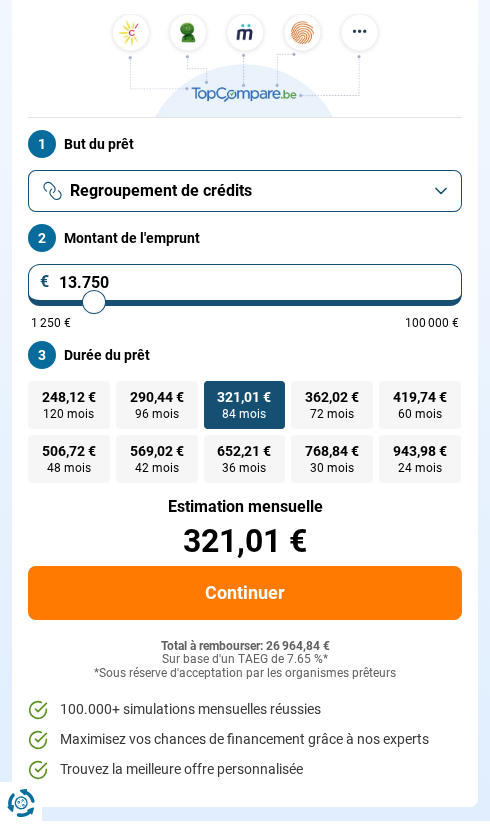 type on "12750" 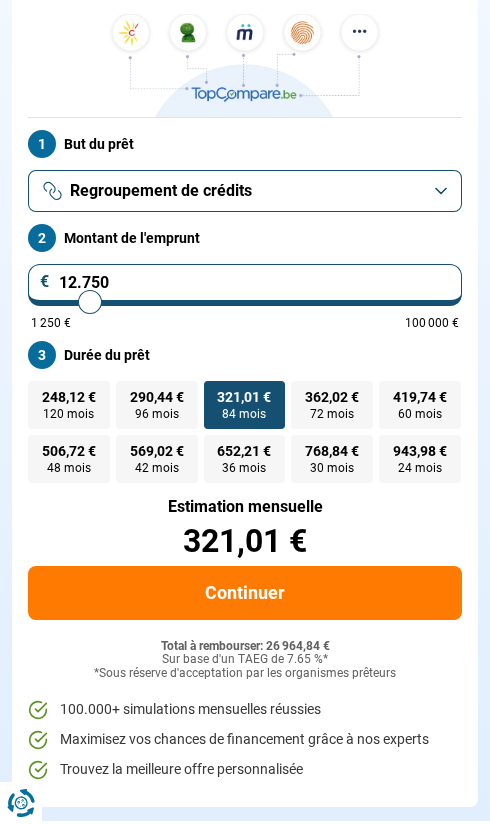 type on "11.750" 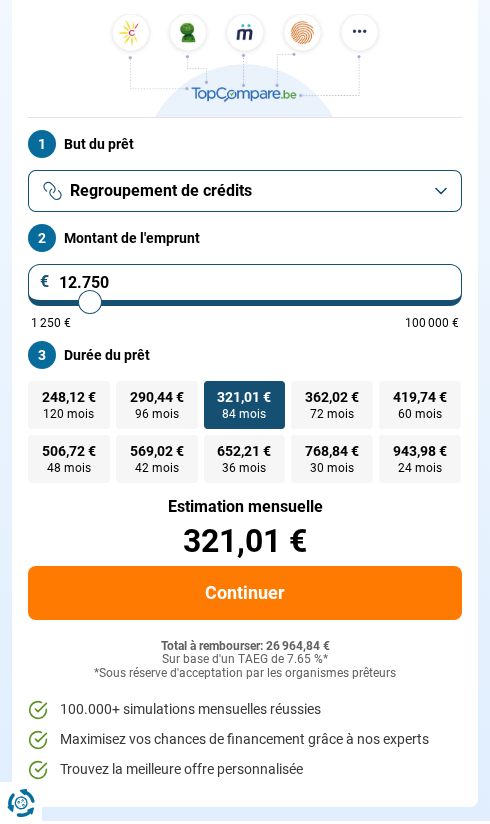 type on "11750" 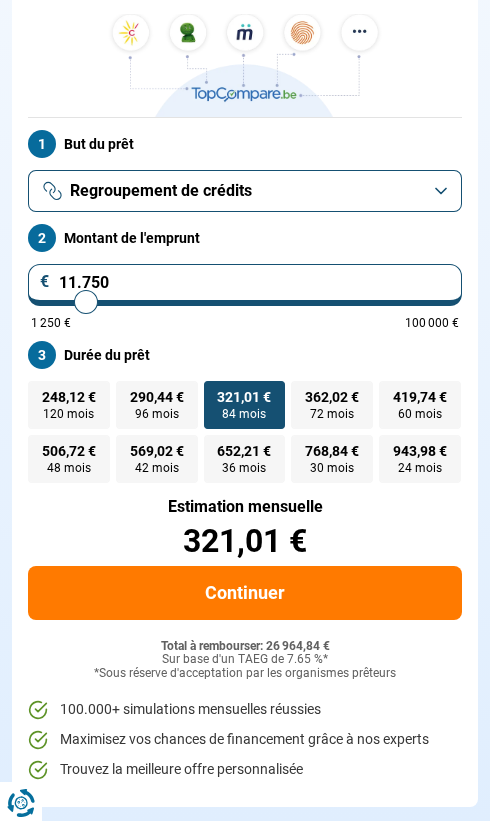 type on "10.750" 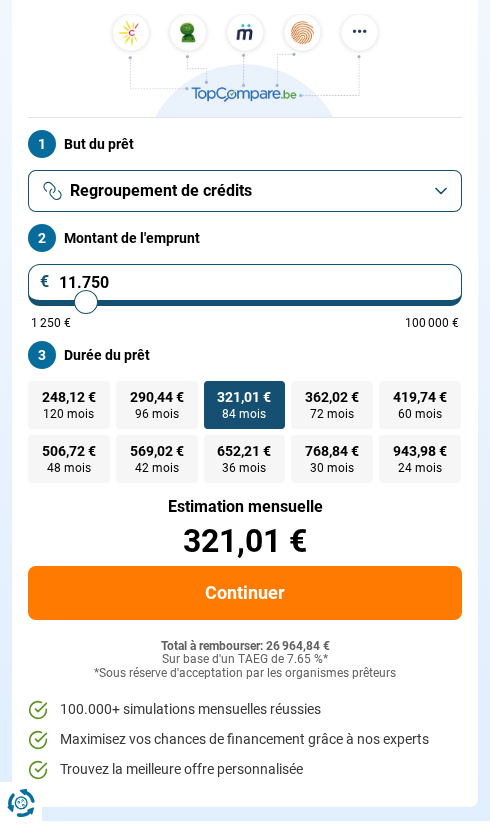 type on "10750" 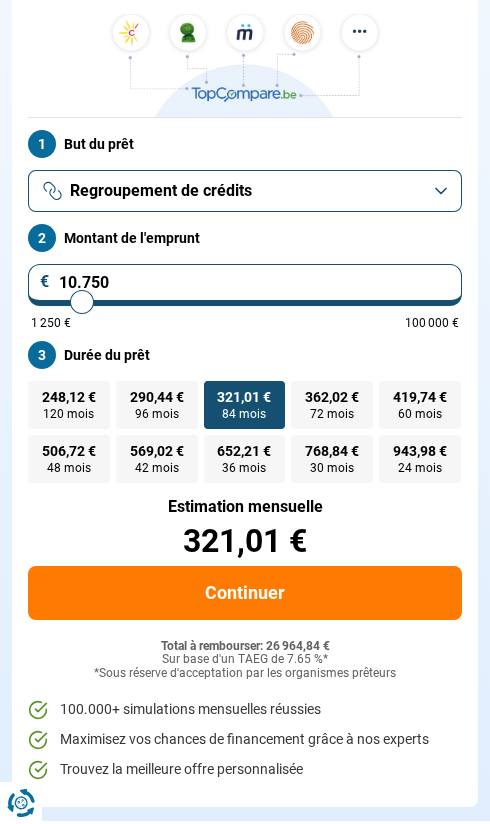 type on "9.750" 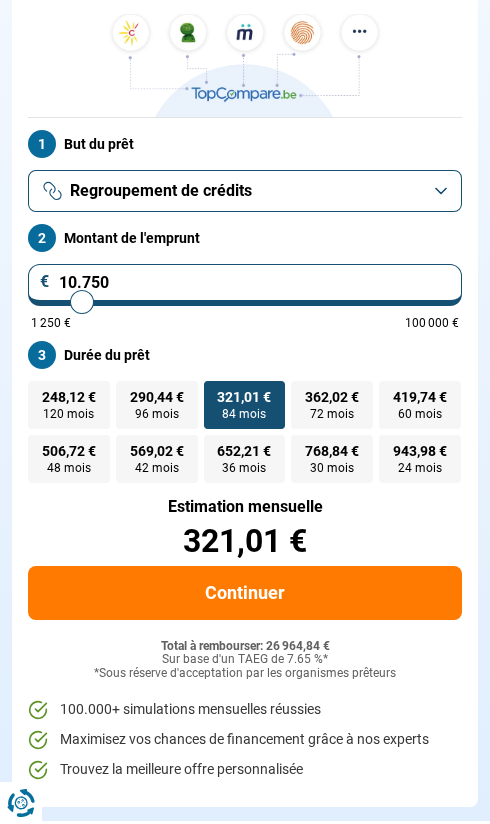 type on "9750" 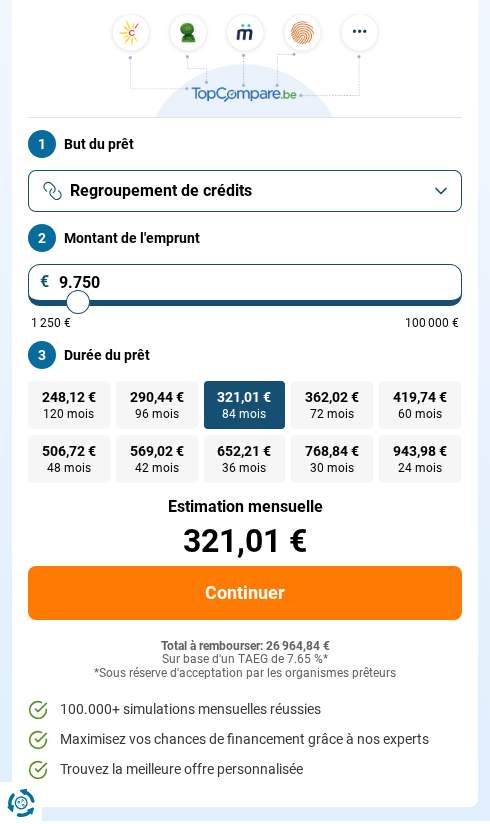 type on "8.500" 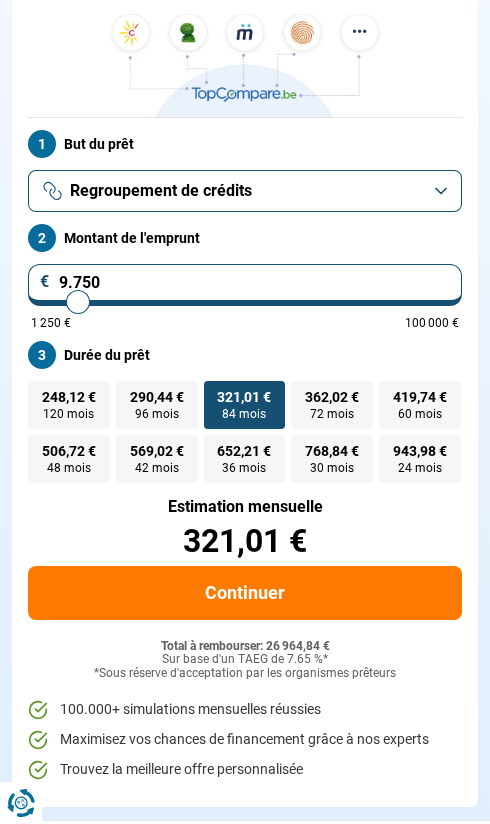 type on "8500" 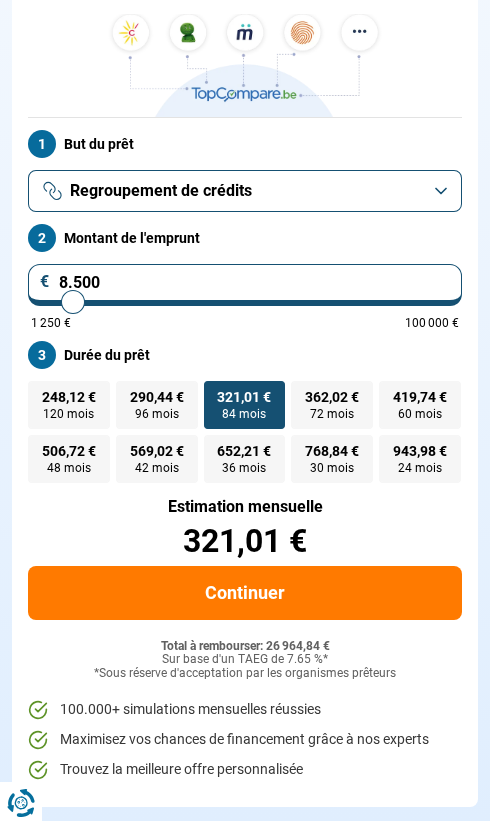 type on "7.750" 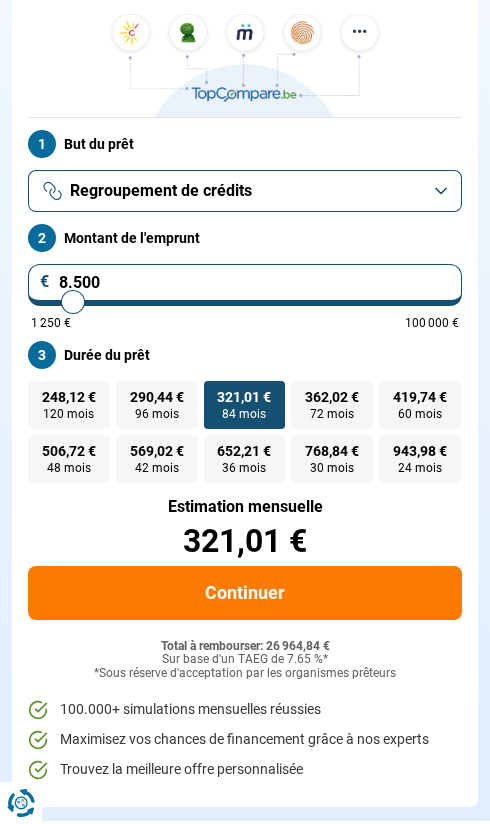type on "7750" 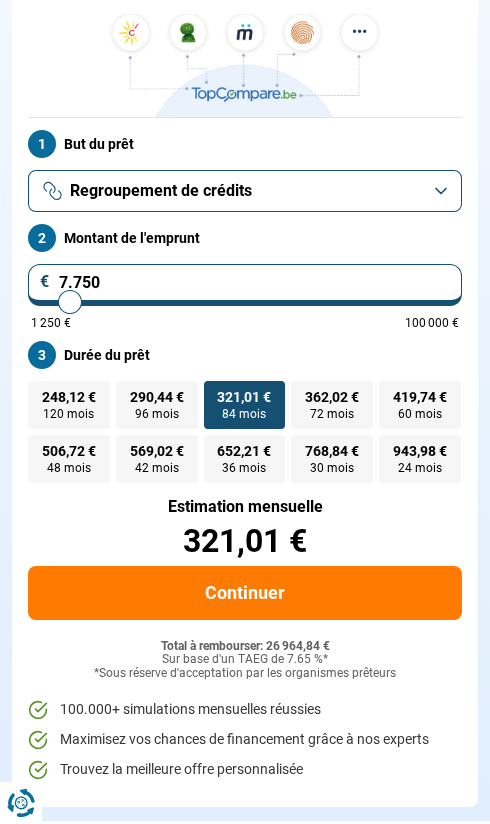 type on "7.250" 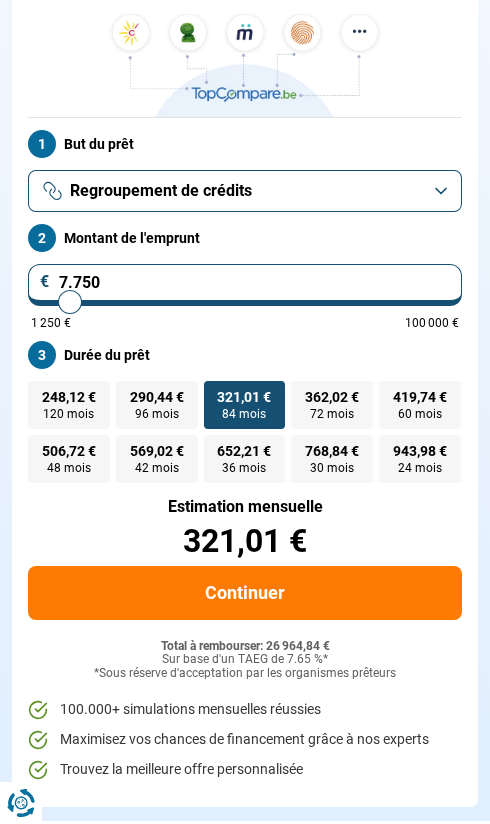 type on "7250" 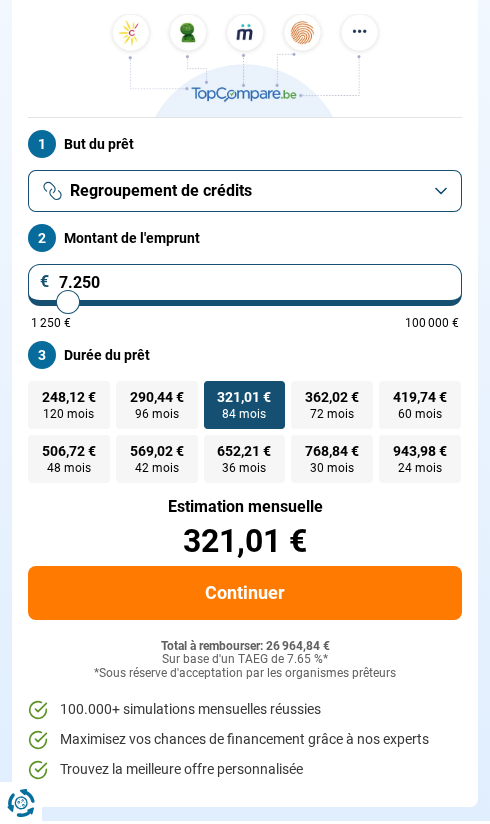 type on "6.750" 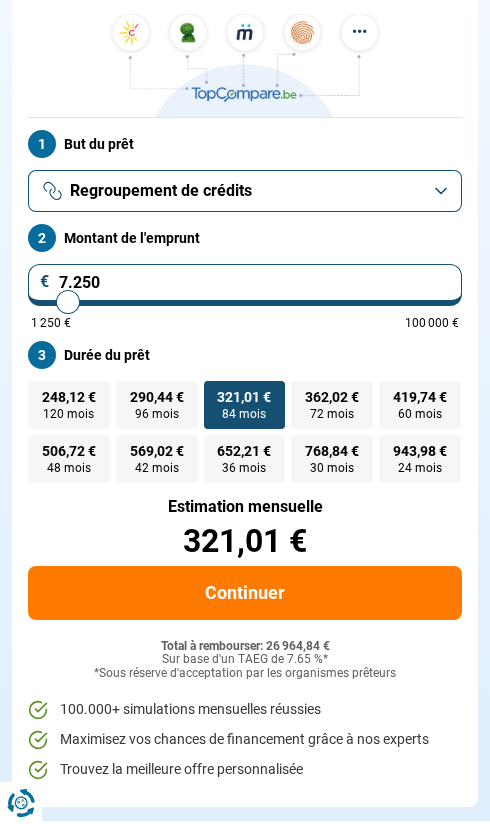 type on "6750" 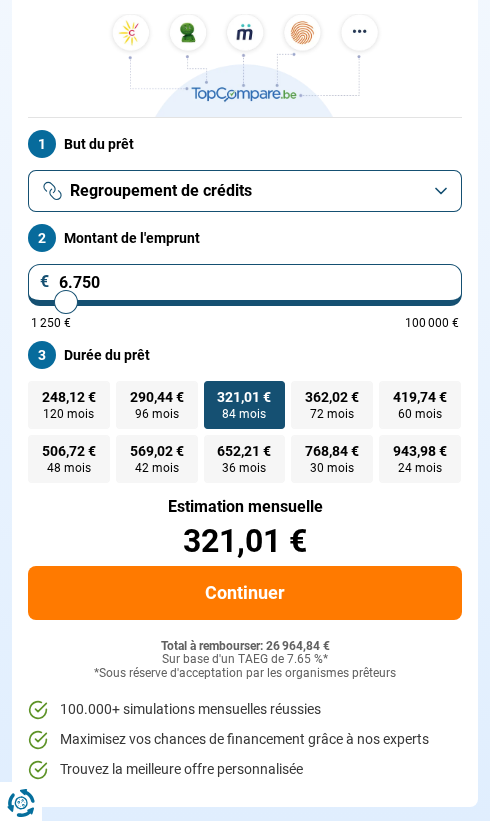 type on "6.250" 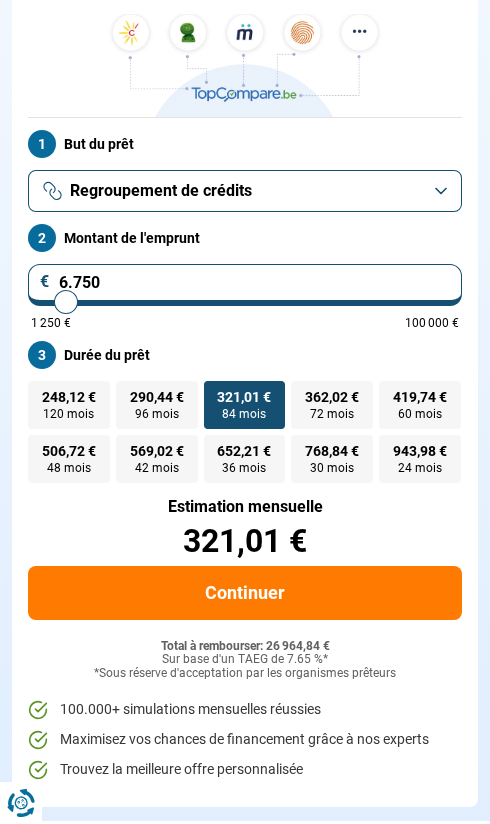 type on "6250" 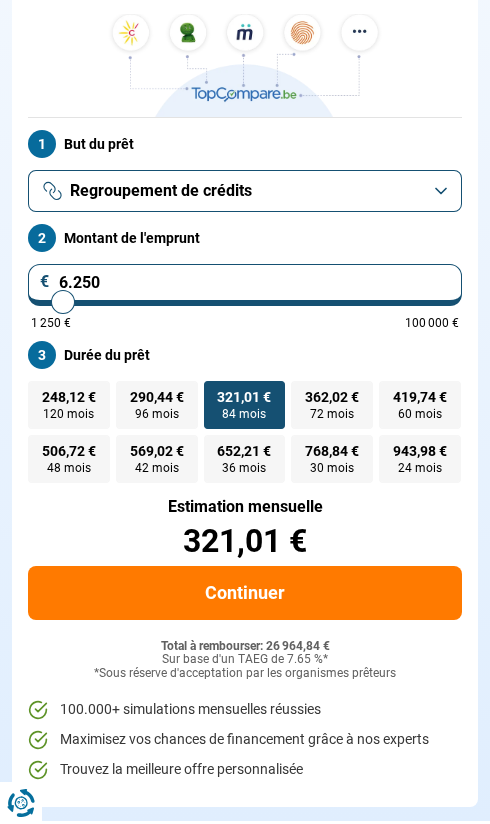 type on "6.000" 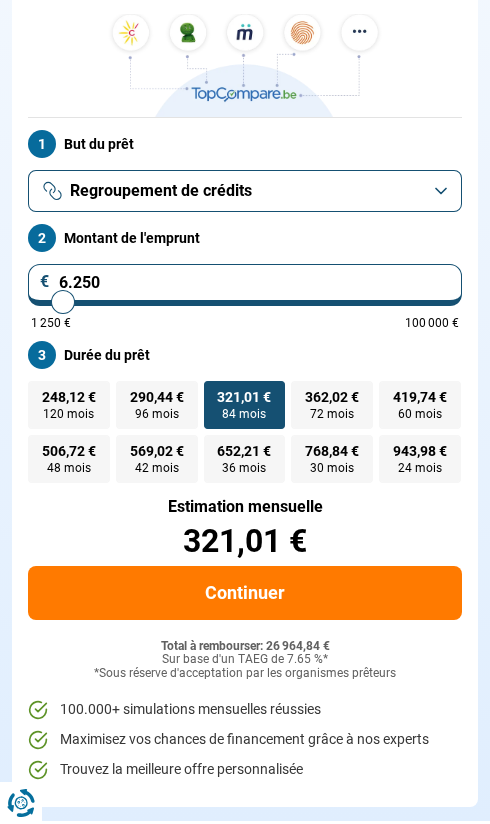 type on "6000" 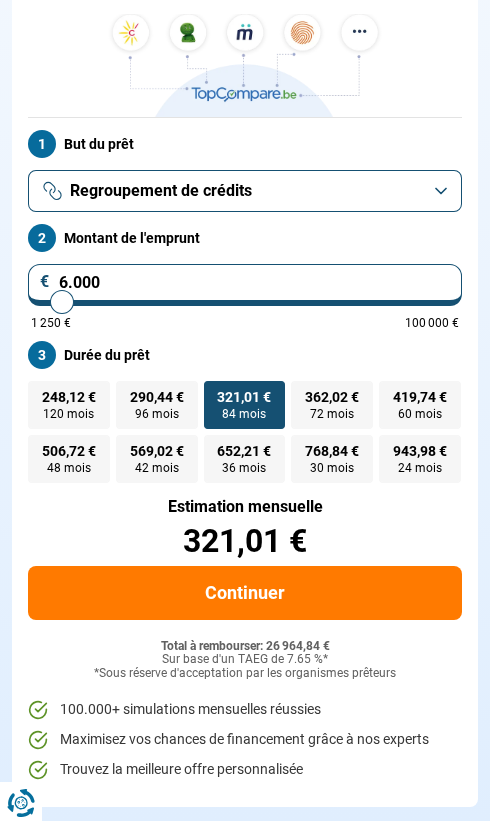 type on "5.500" 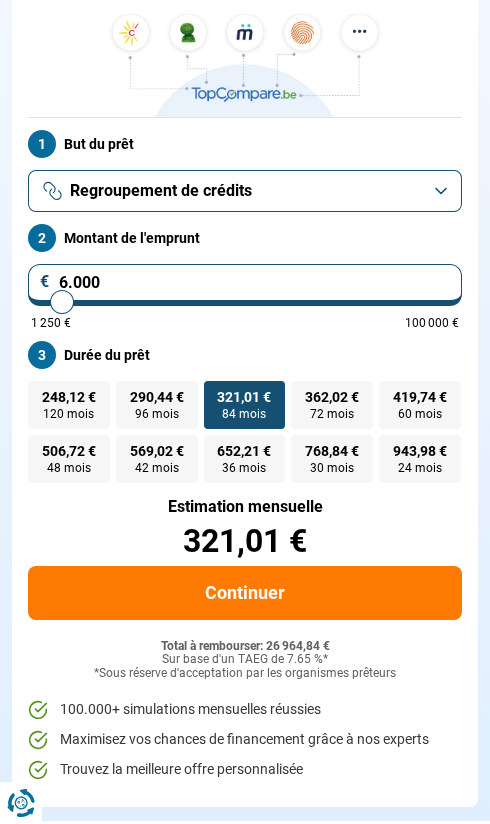 type on "5500" 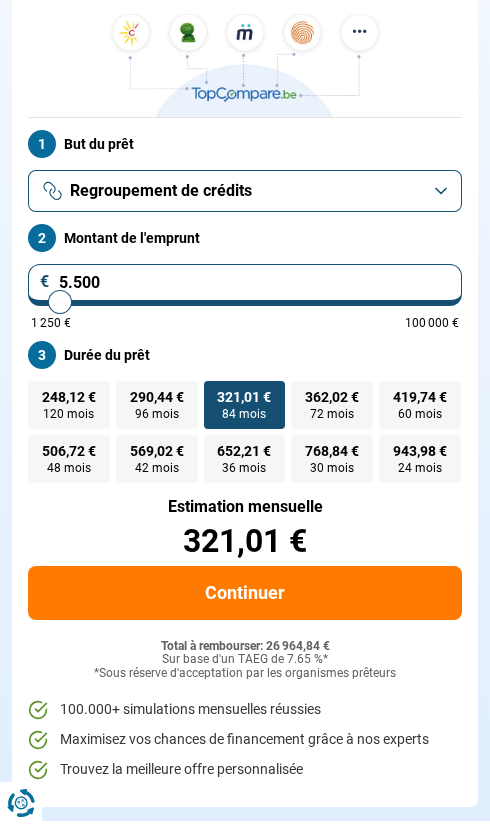 type on "5.000" 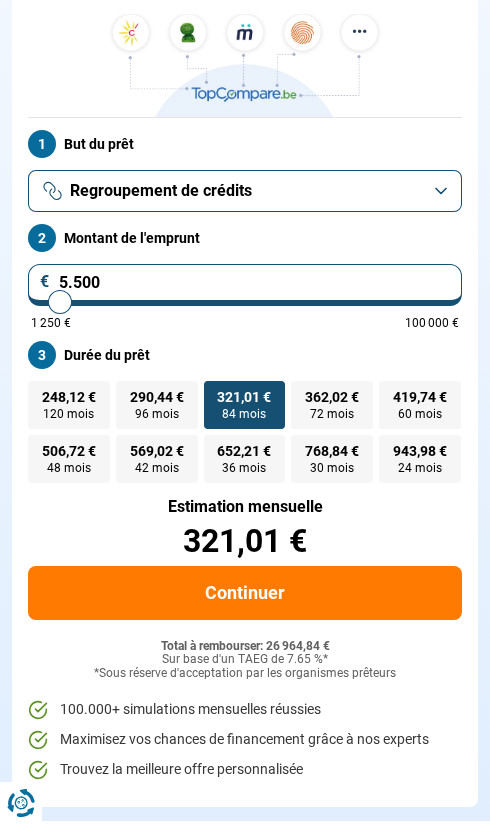 type on "5000" 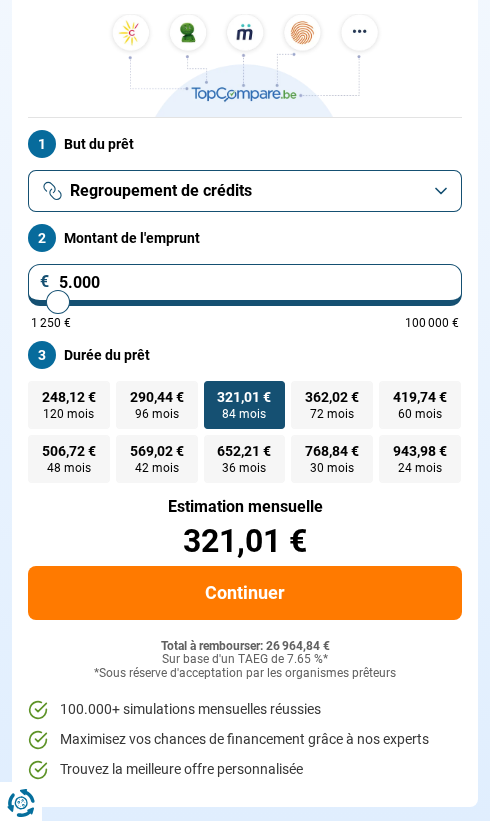 type on "4.750" 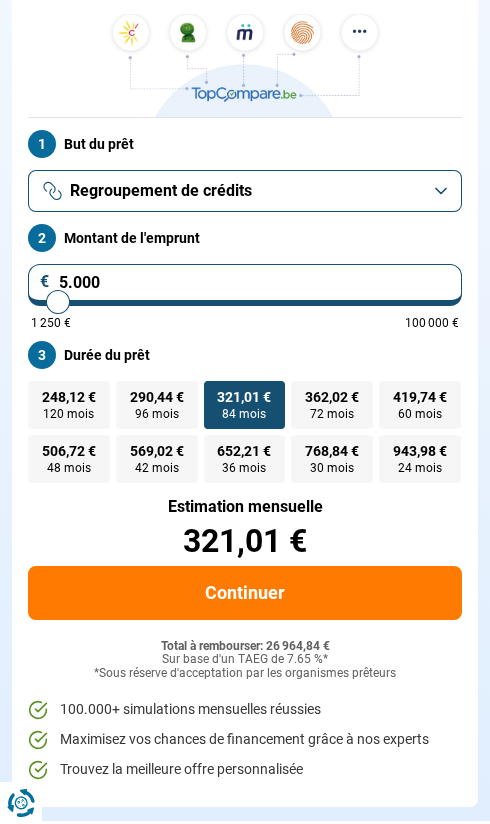 type on "4750" 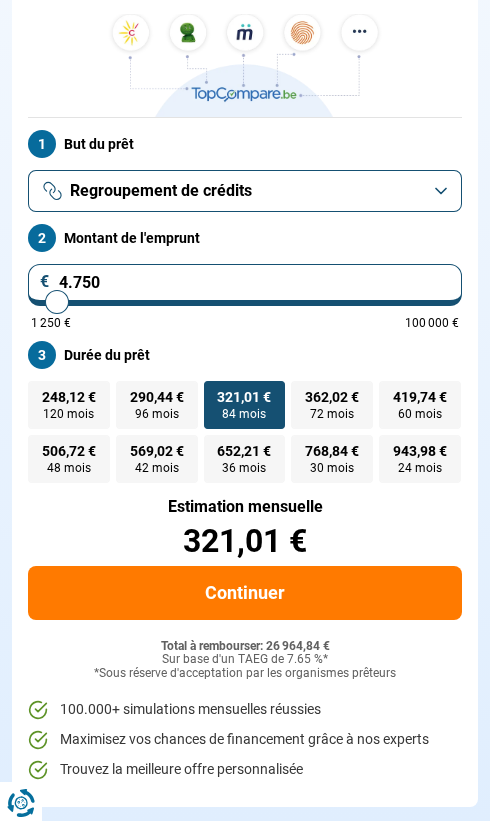 type on "4.250" 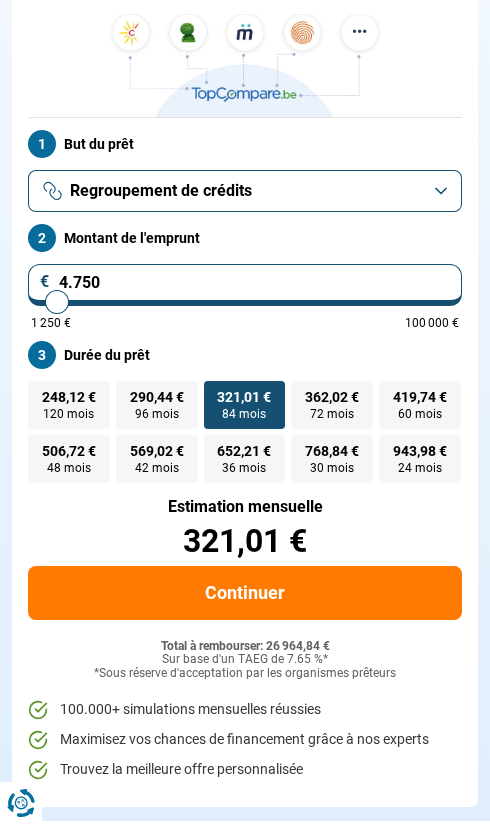 type on "4250" 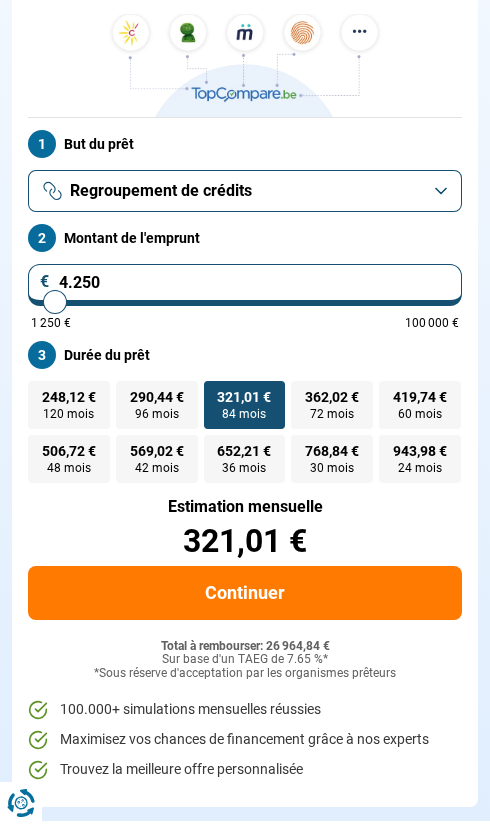 type on "4.000" 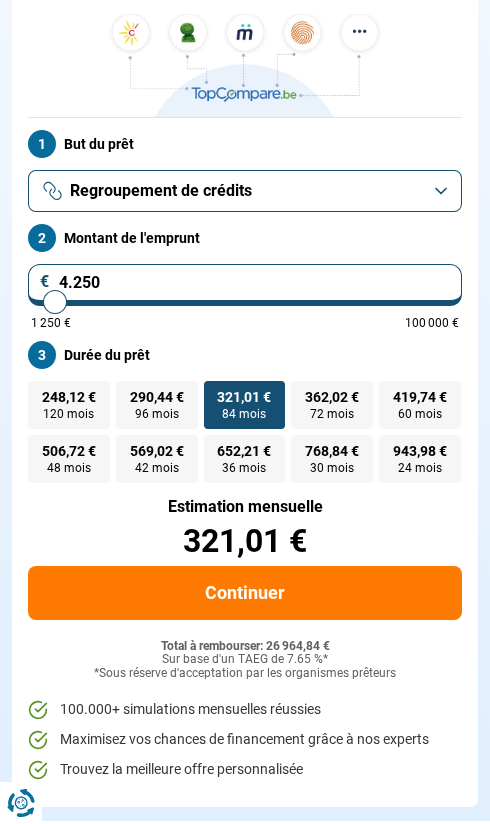 type on "4000" 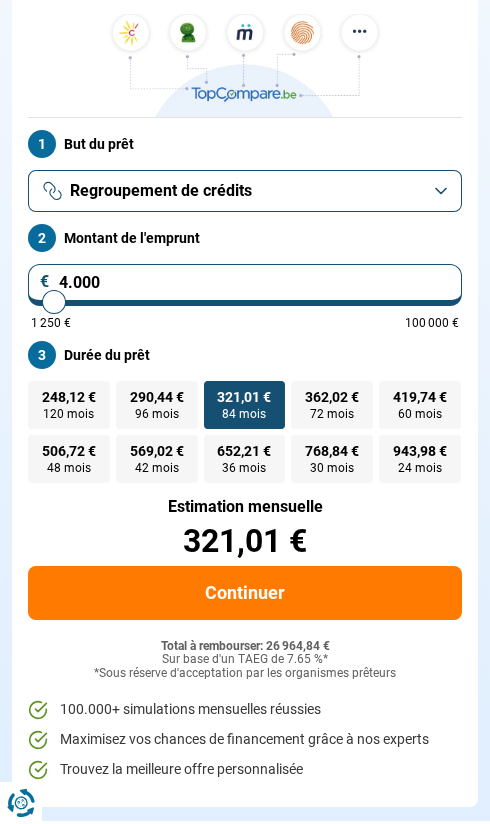 type on "3.500" 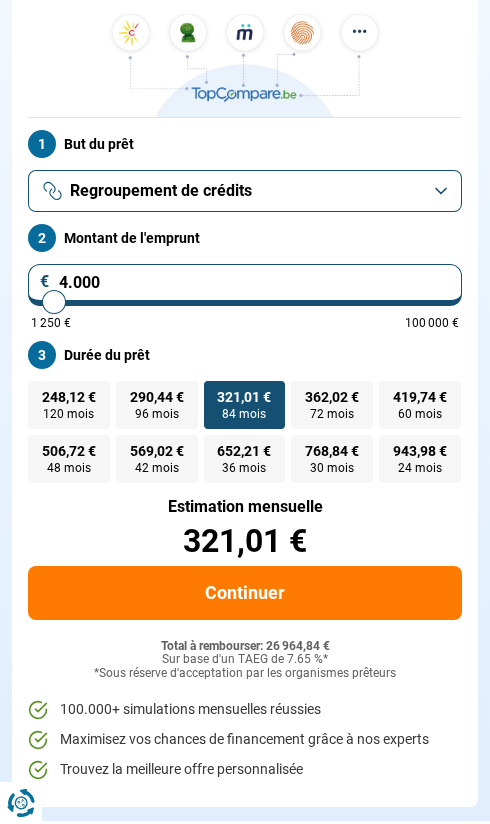 type on "3500" 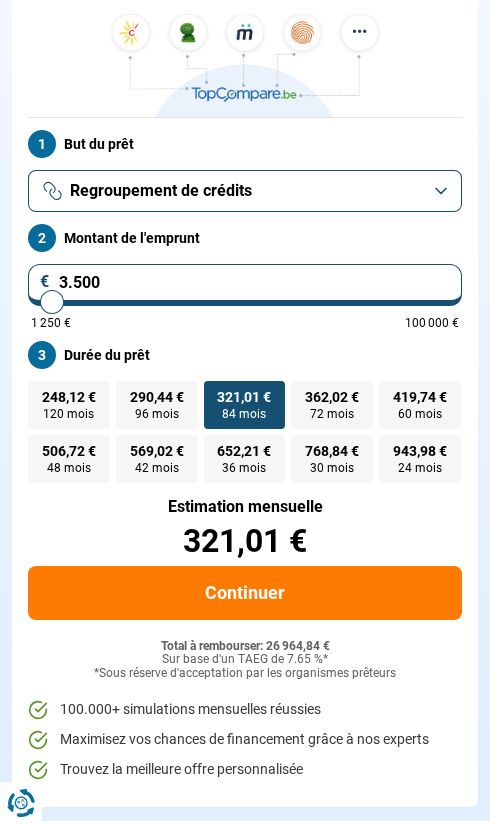 type on "3.250" 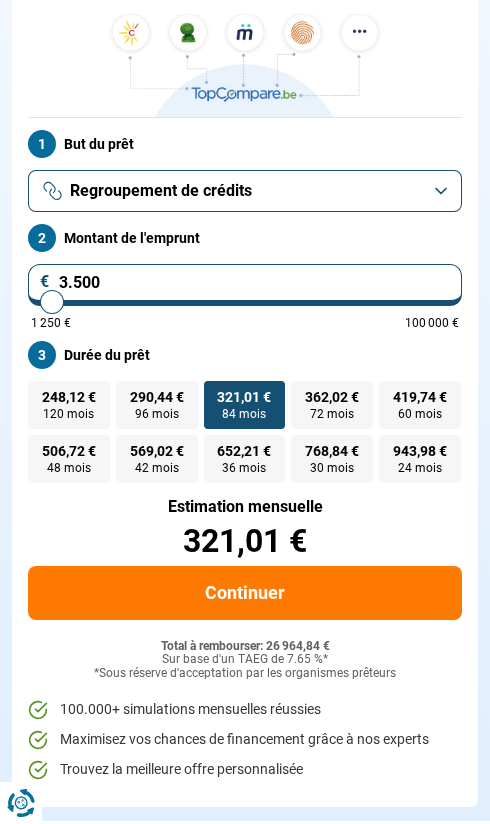 type on "3250" 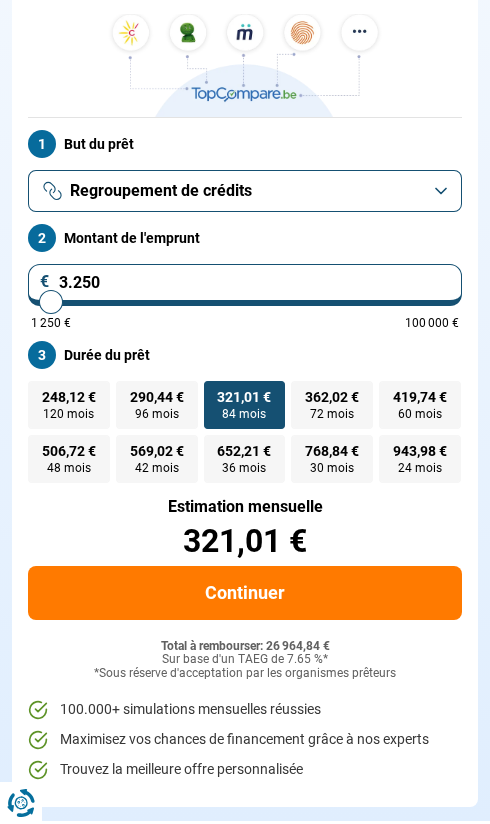type on "3.000" 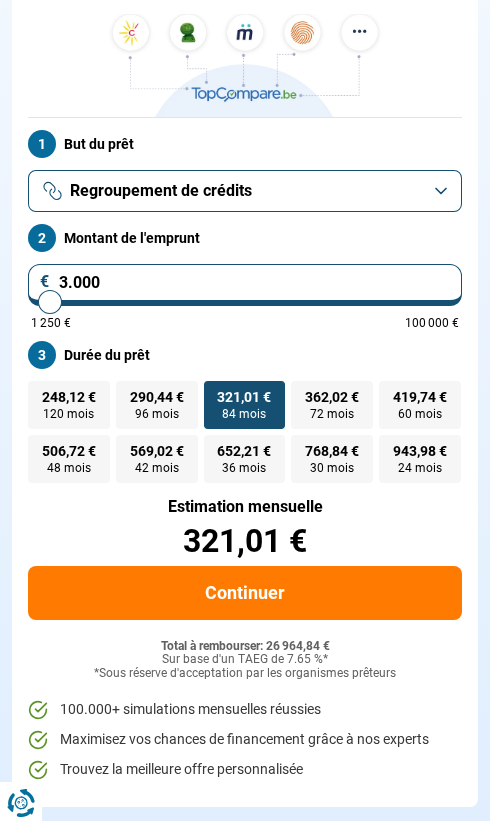 type on "2.750" 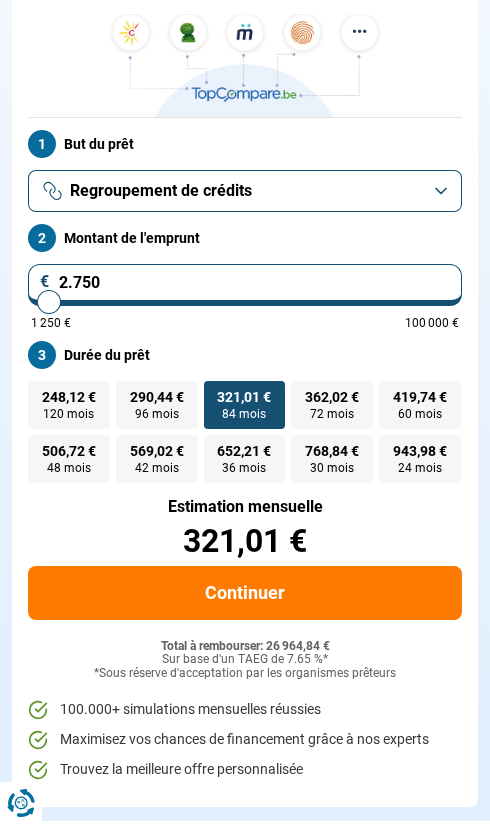 type on "2.500" 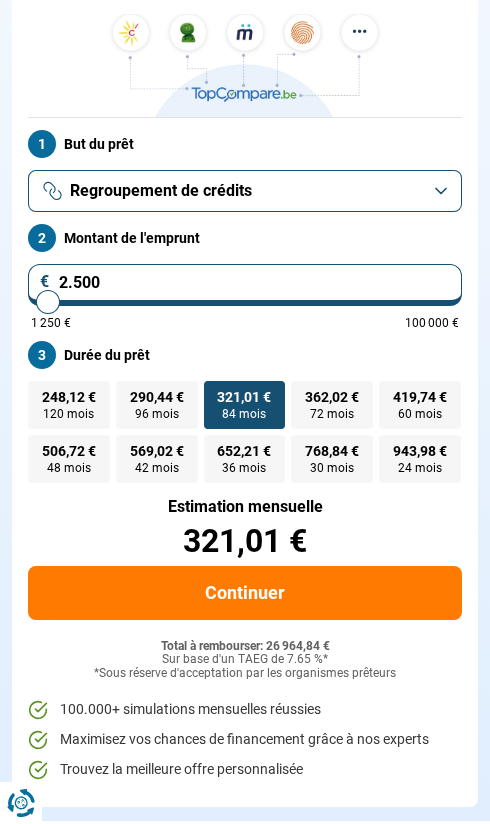 type on "2750" 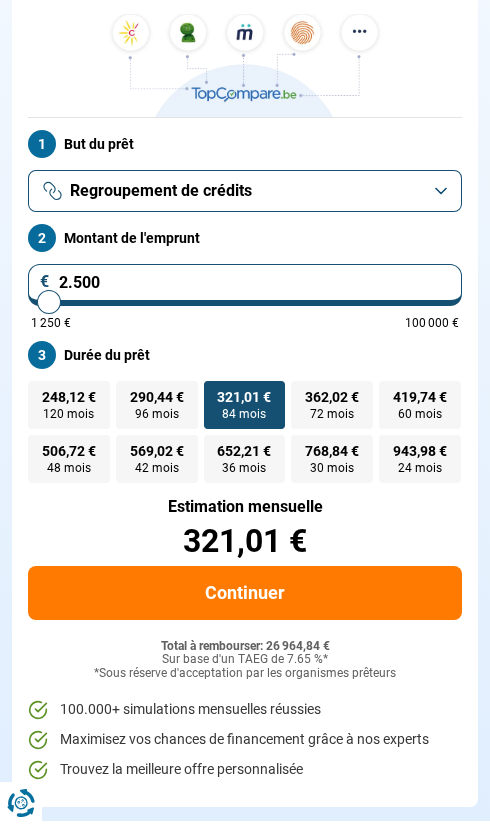 type on "2.750" 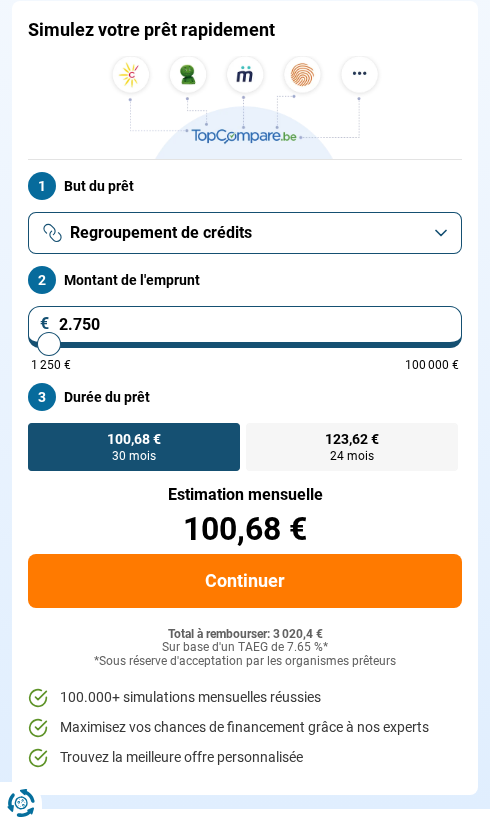 scroll, scrollTop: 153, scrollLeft: 0, axis: vertical 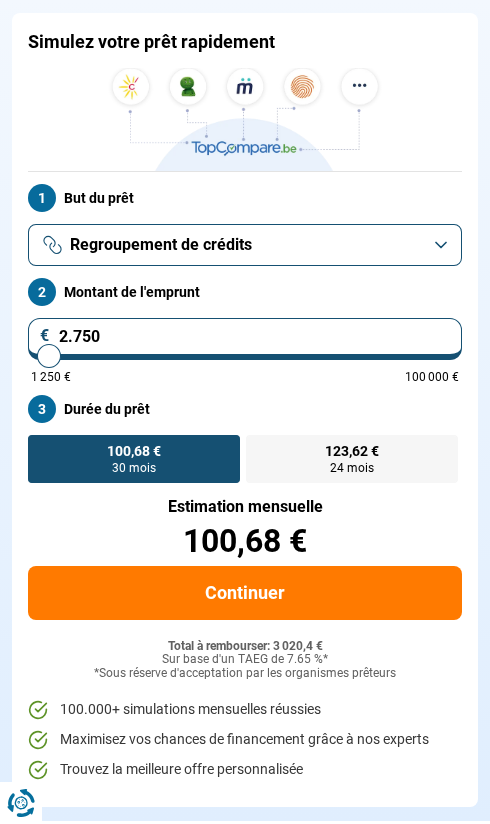 click on "Montant de l'emprunt" at bounding box center (245, 292) 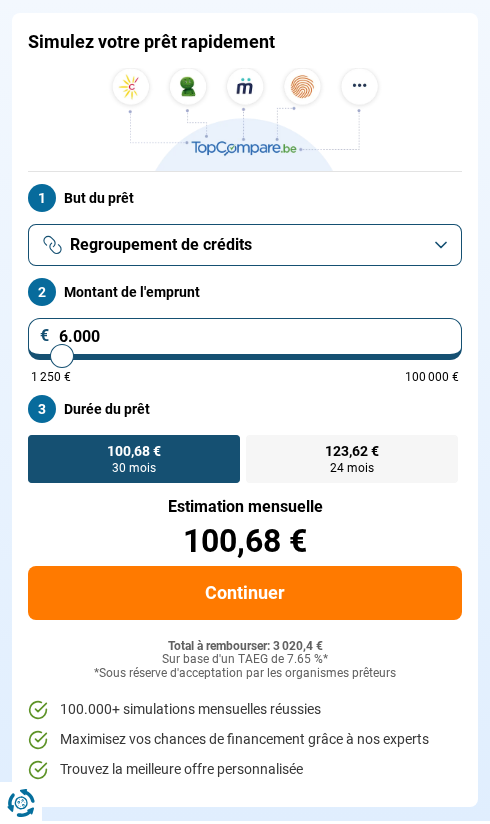 type on "9.250" 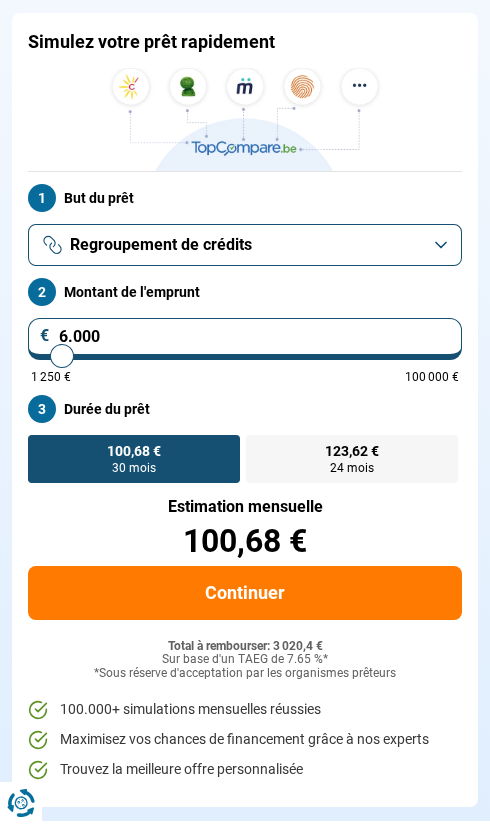 type on "9250" 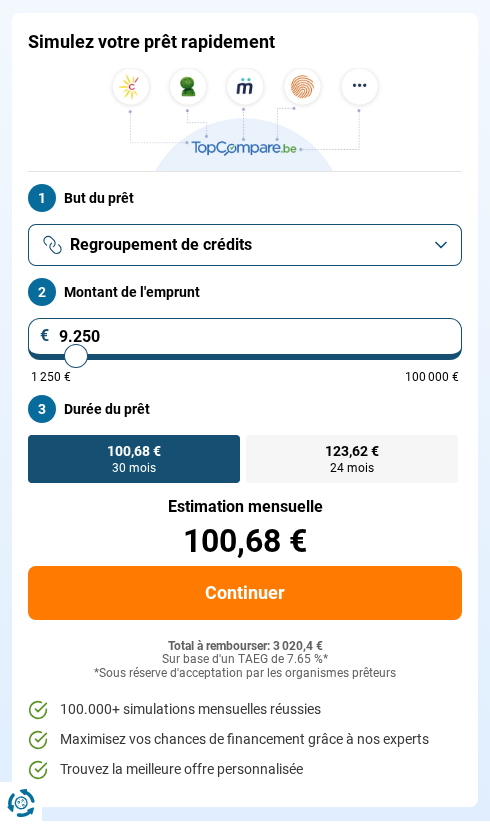 type on "10.250" 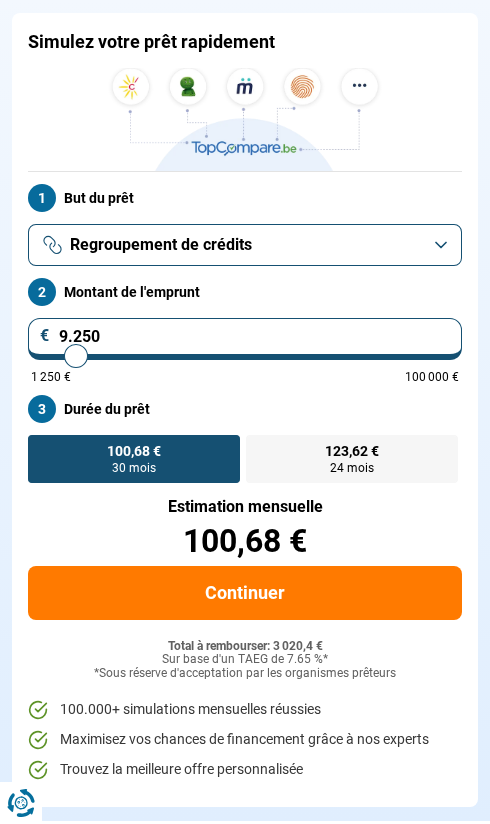 type on "10250" 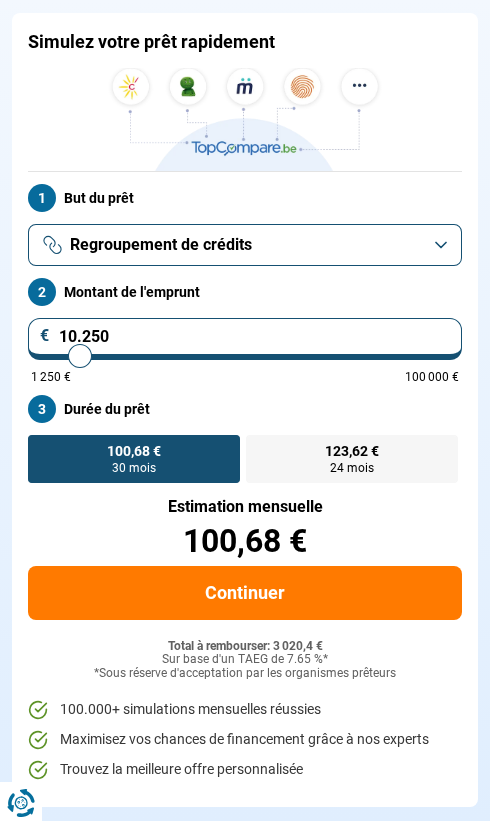 type on "11.000" 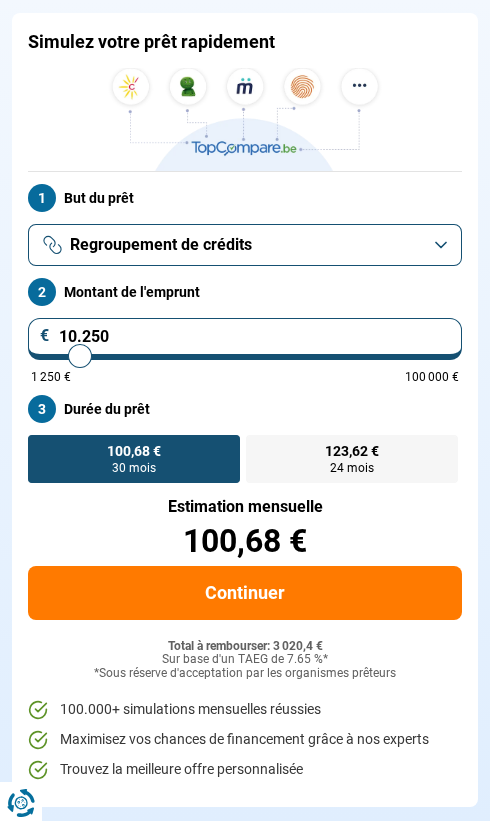 type on "11000" 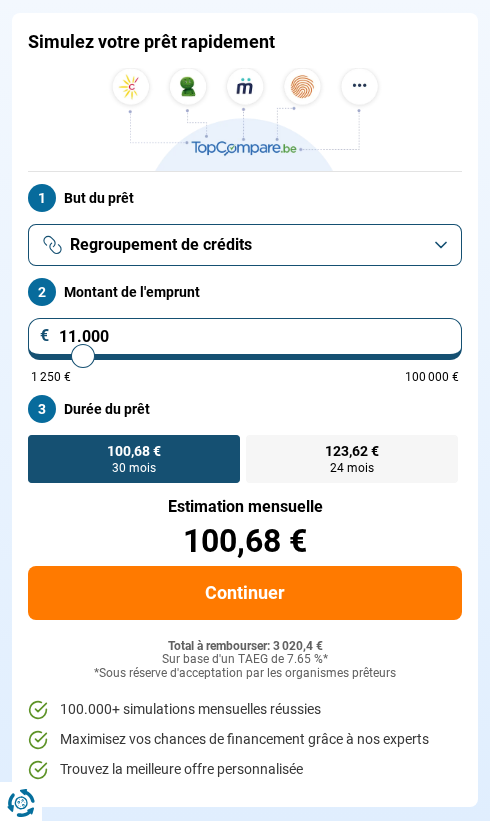 type on "11.750" 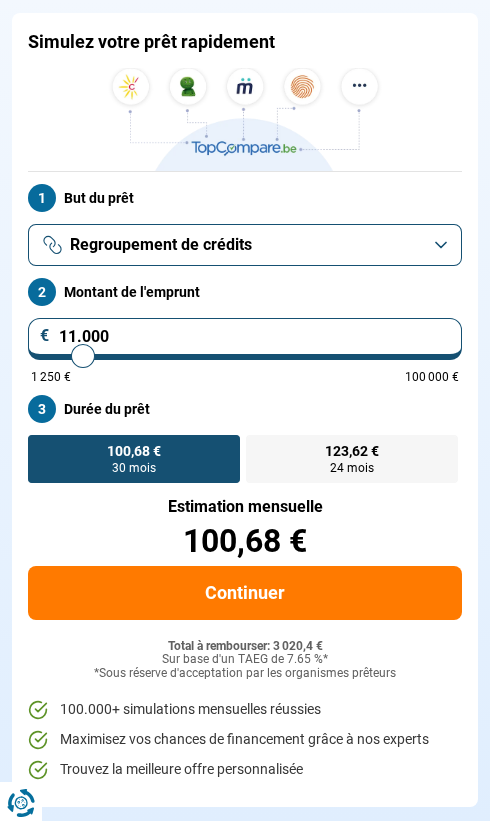 type on "11750" 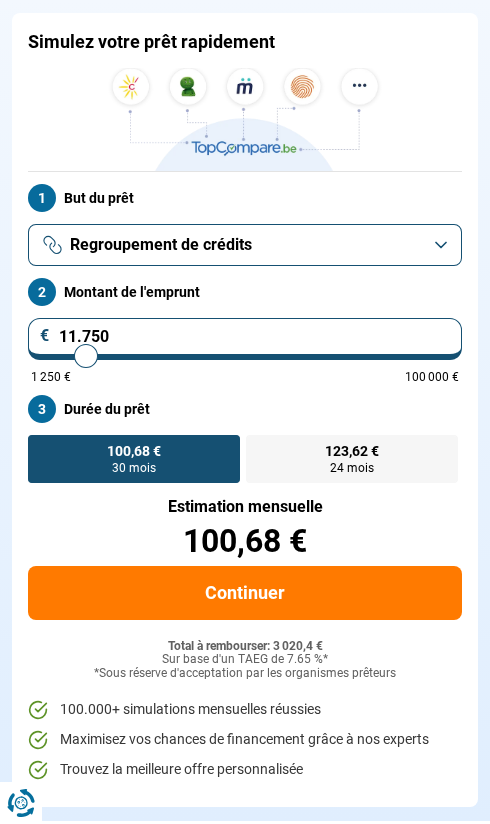 type on "12.750" 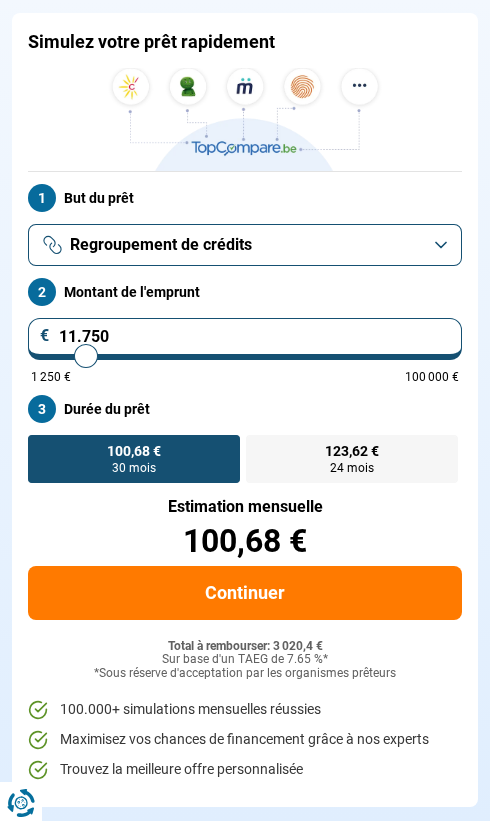 type on "12750" 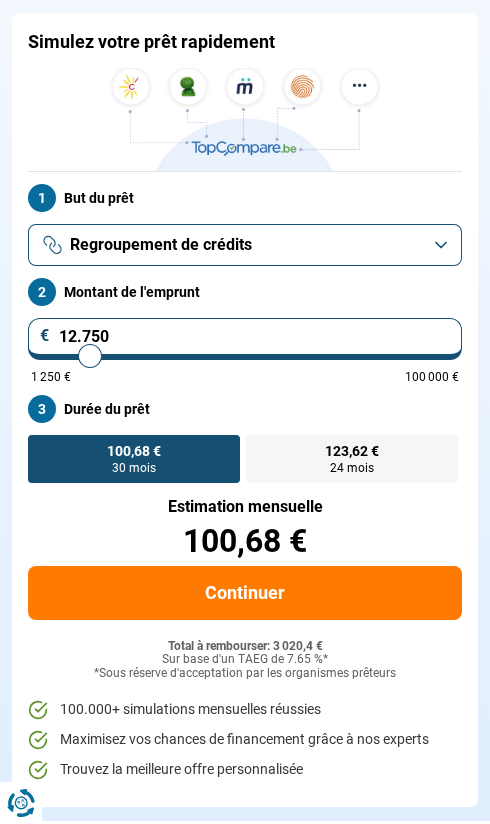 type on "13.500" 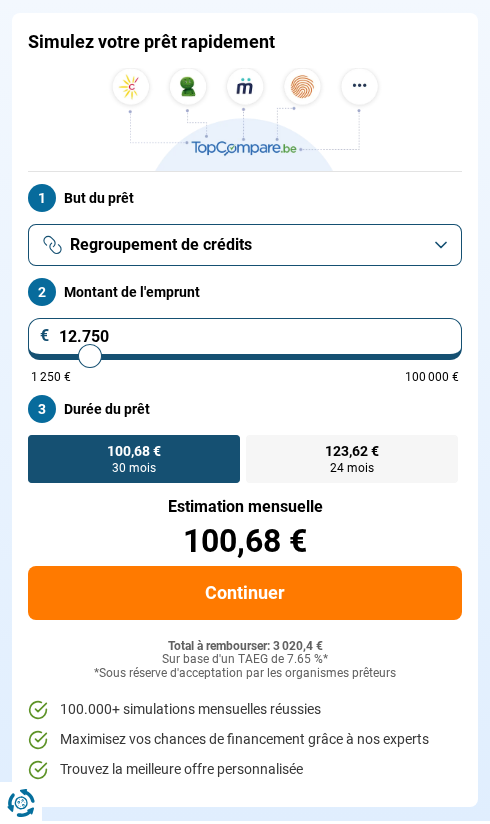 type on "13500" 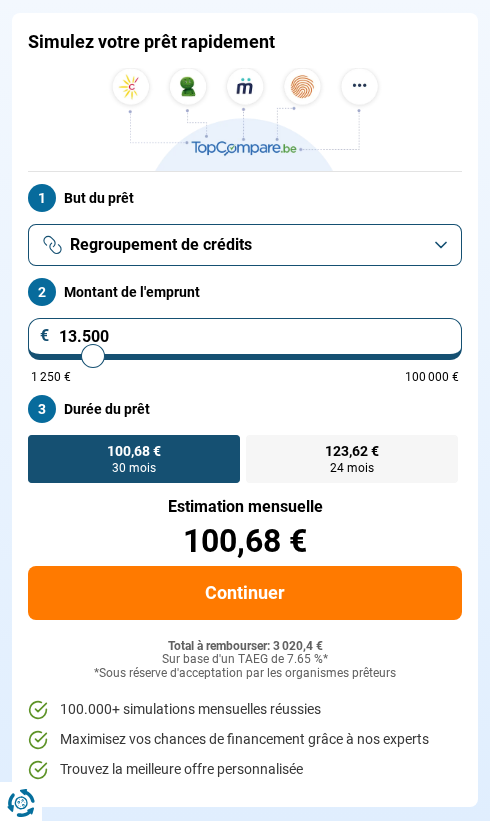 type on "14.500" 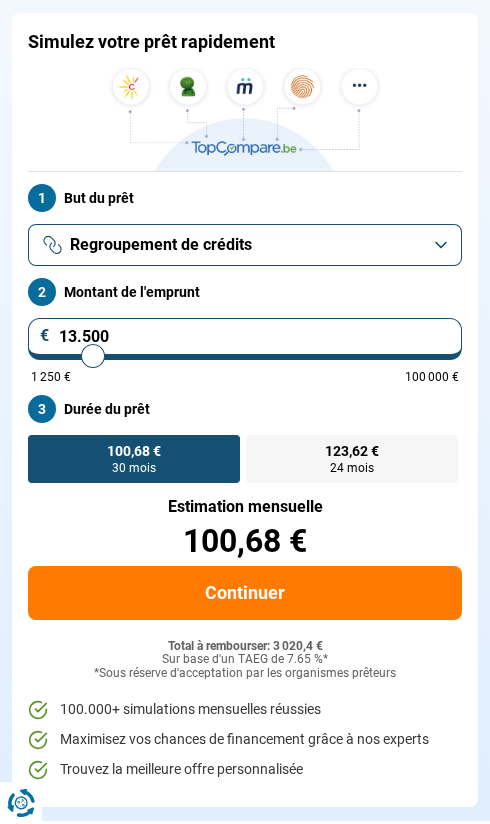 type on "14500" 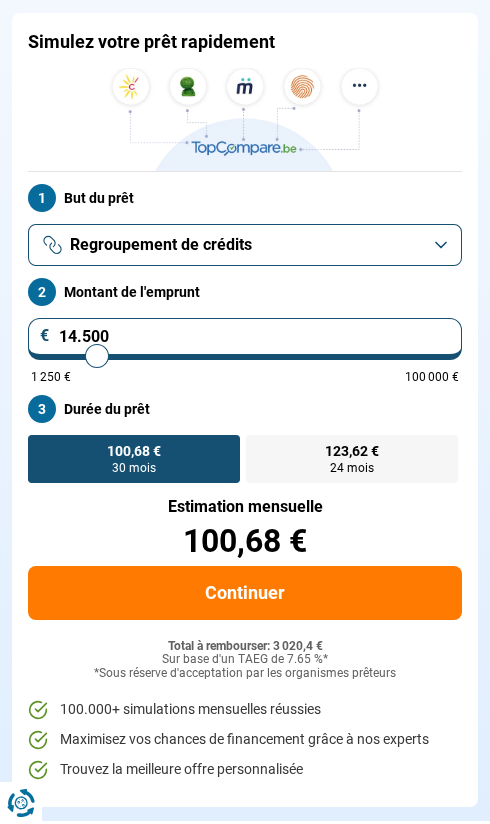 type on "15.500" 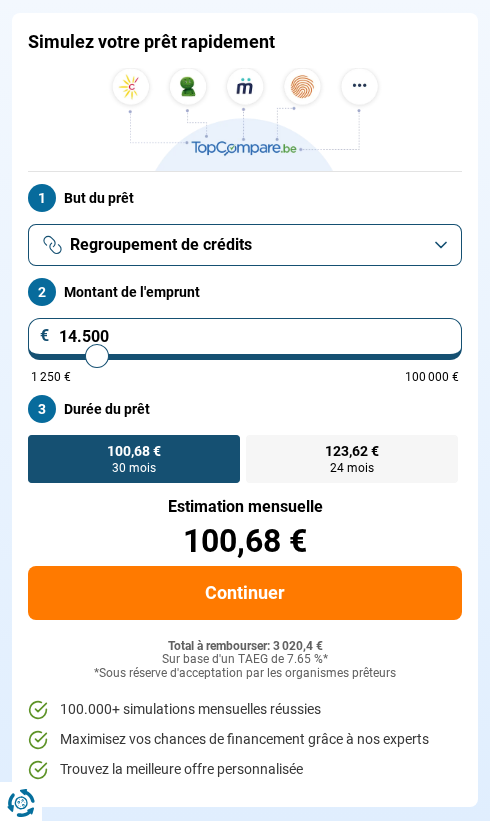type on "15500" 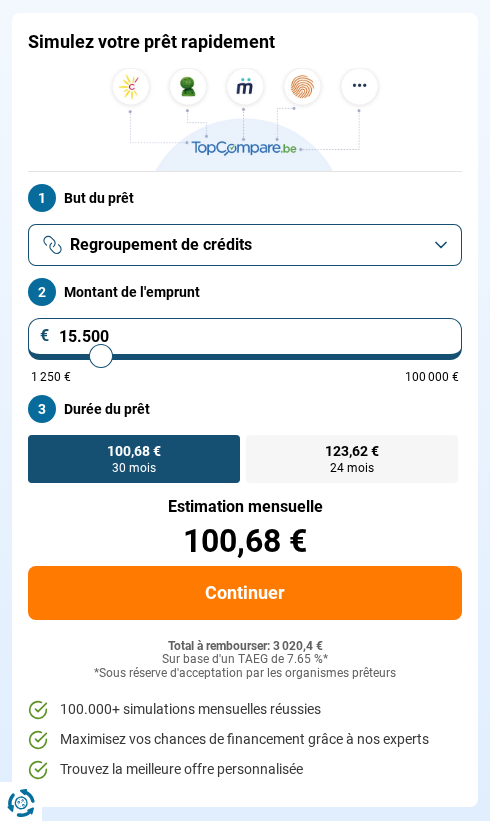type on "16.250" 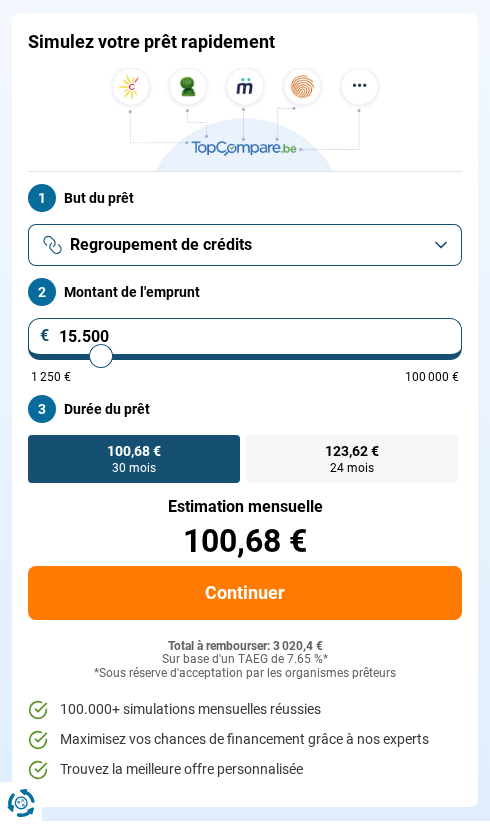 type on "16250" 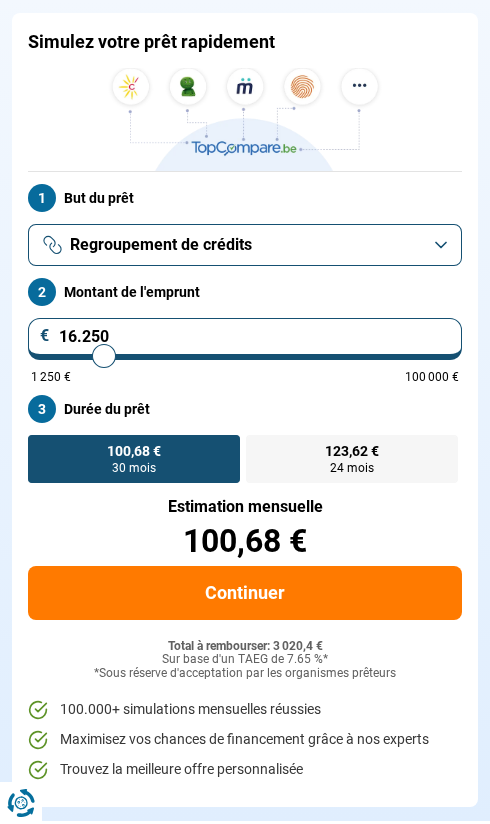 type on "17.250" 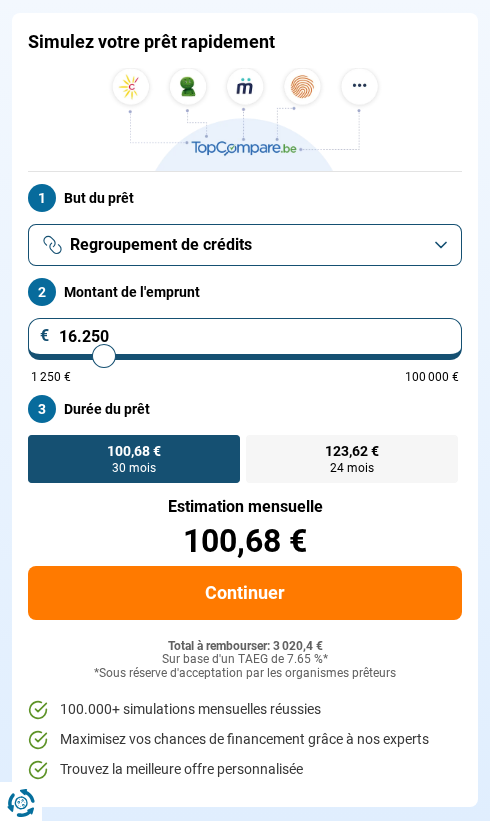 type on "17250" 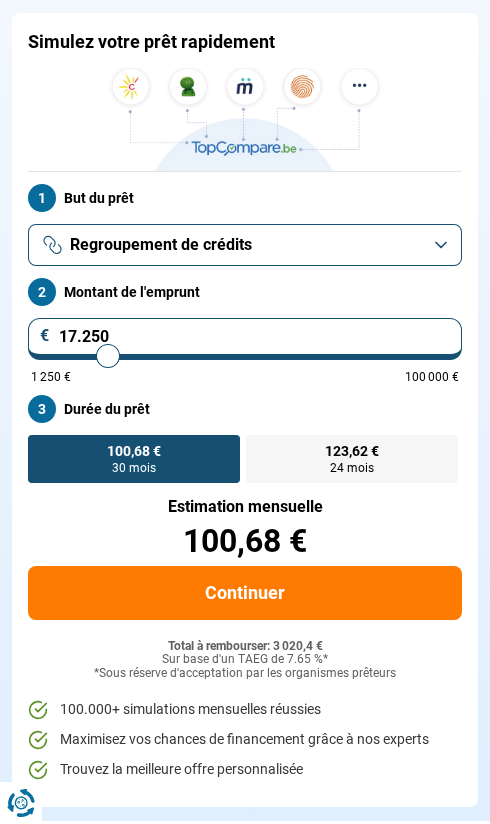 type on "18.250" 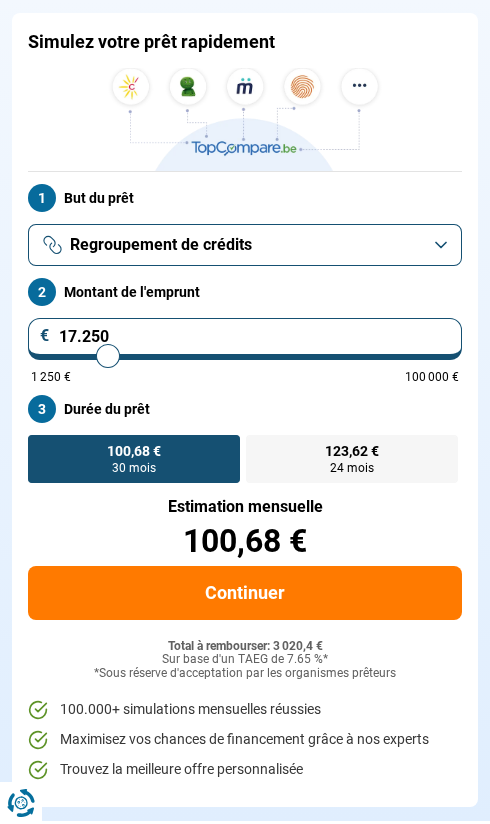 type on "18250" 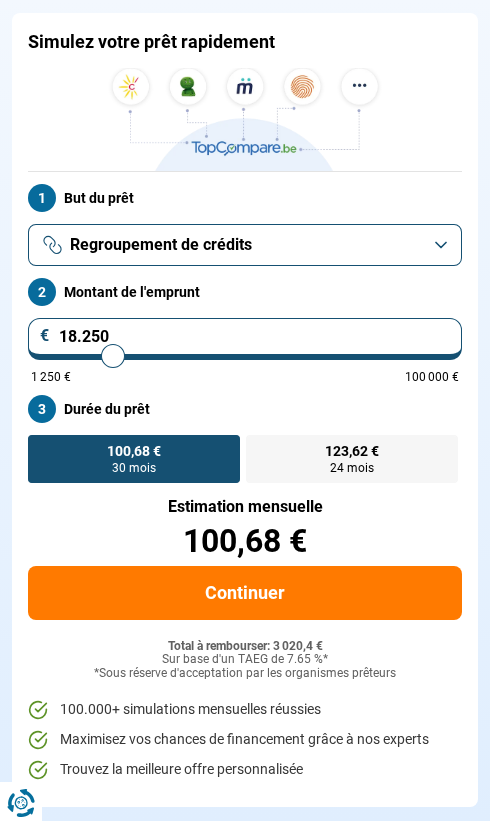 type on "20.000" 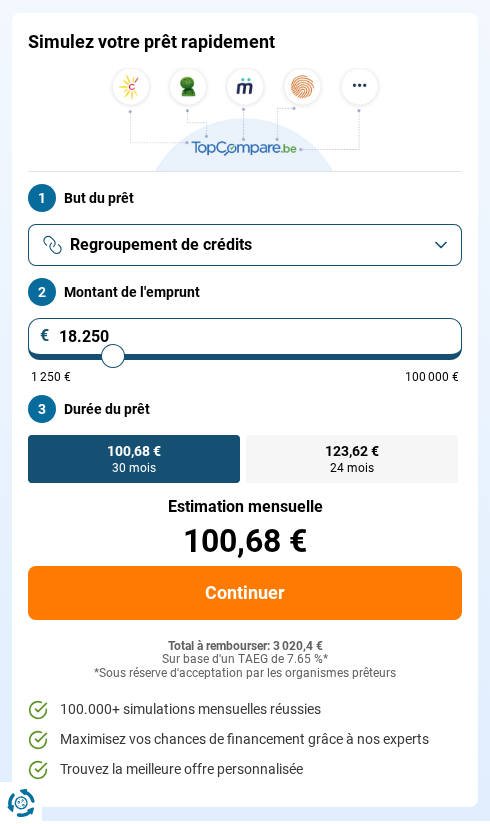 type on "20000" 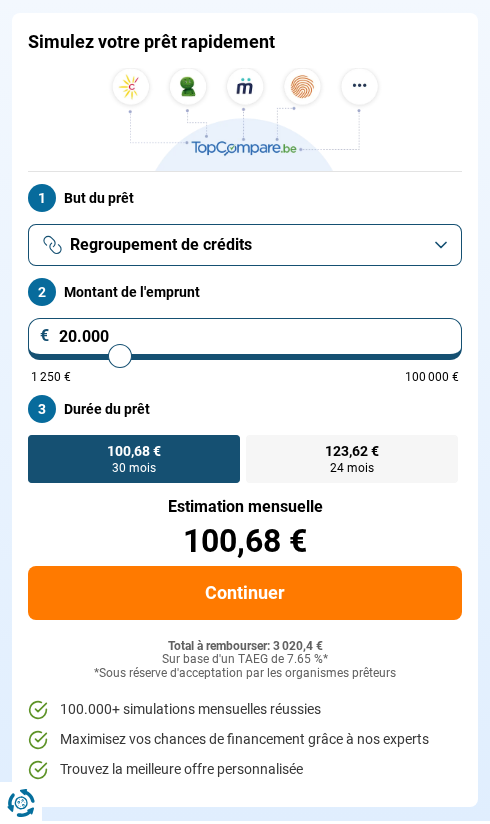 type on "21.000" 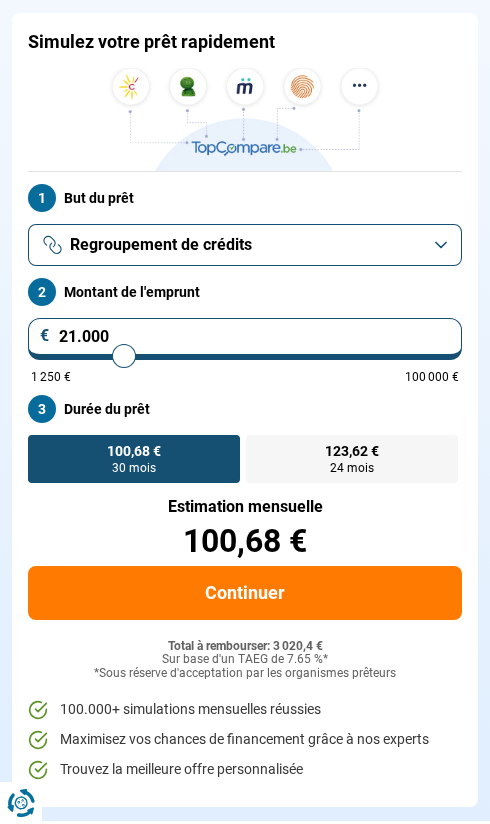 type on "21.750" 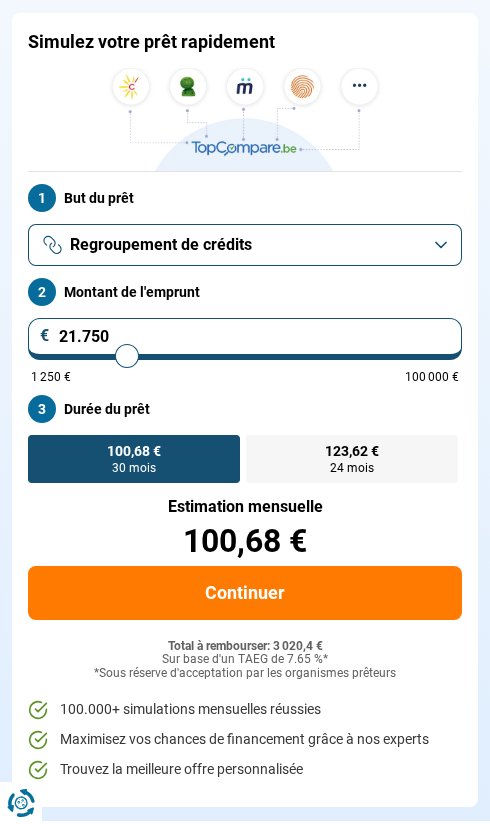 type on "22.500" 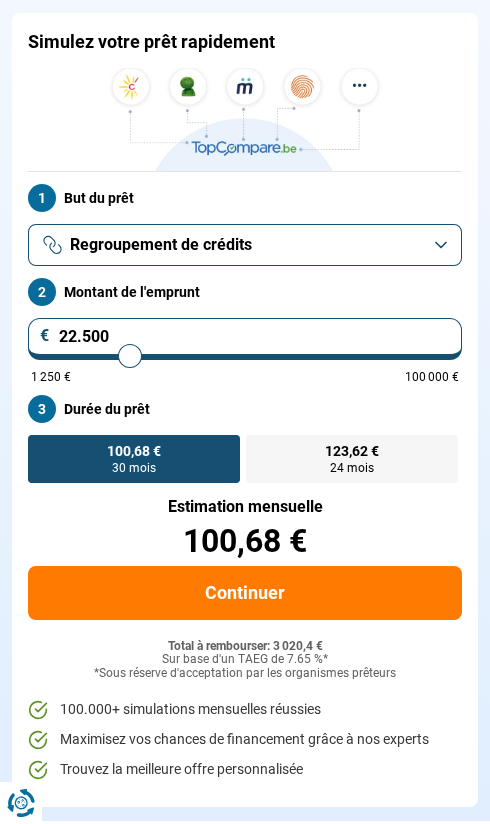 type on "23.250" 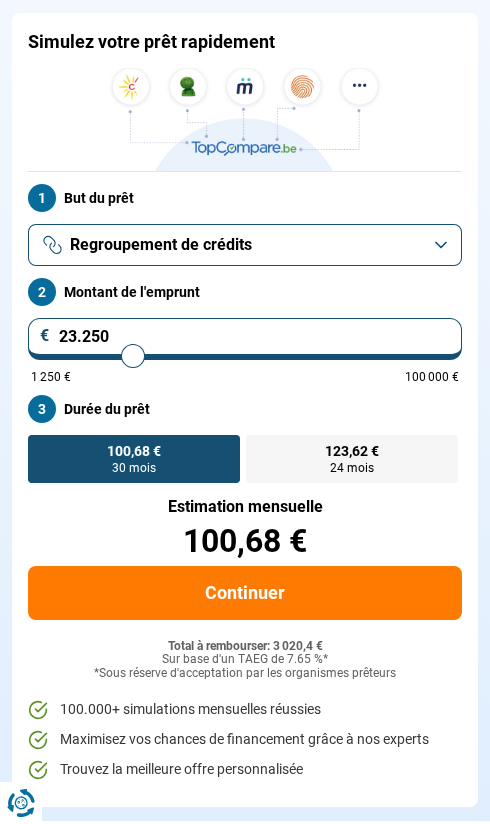 type on "23.750" 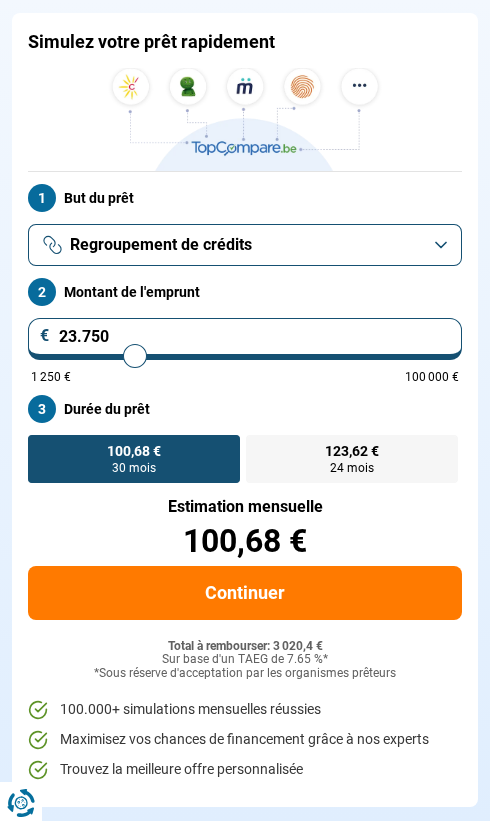 type on "24.250" 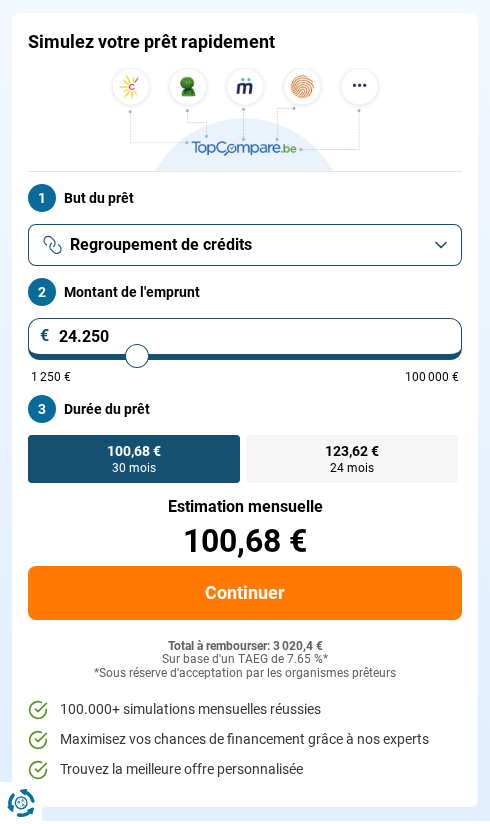 type on "25.000" 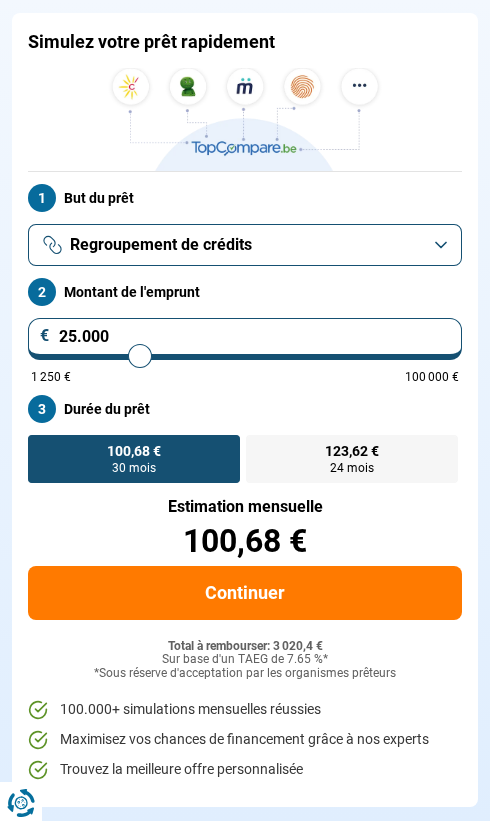 type on "25.500" 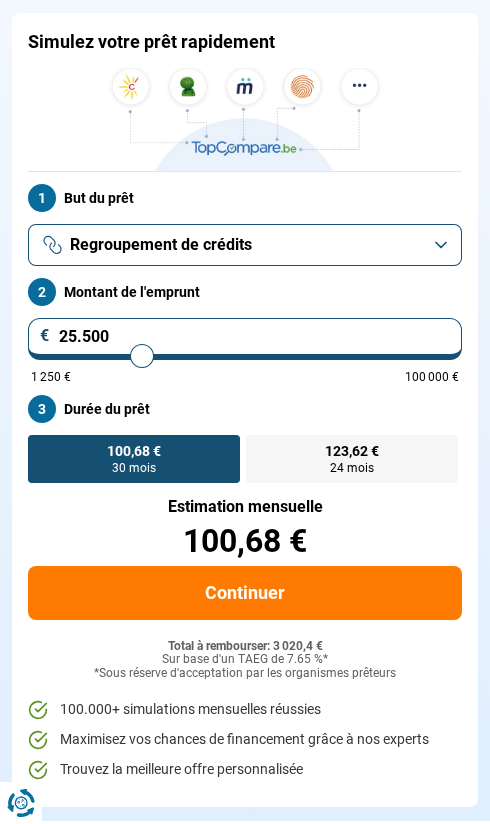 type on "26.000" 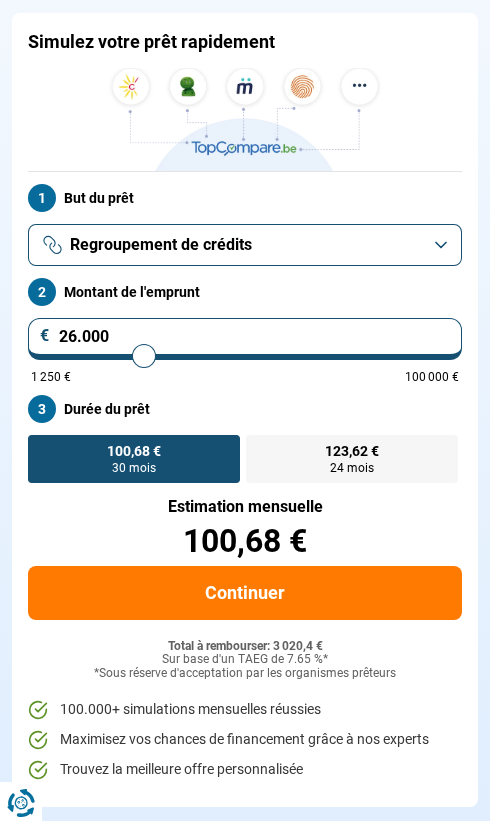 type on "26.500" 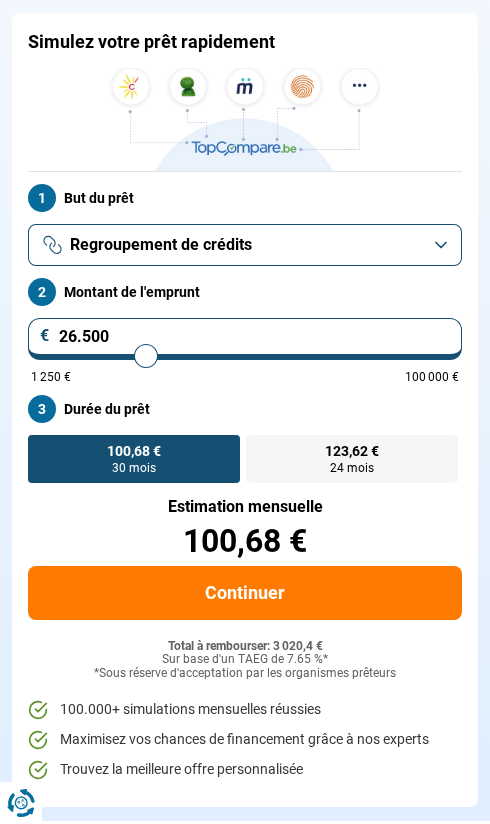 type on "26.750" 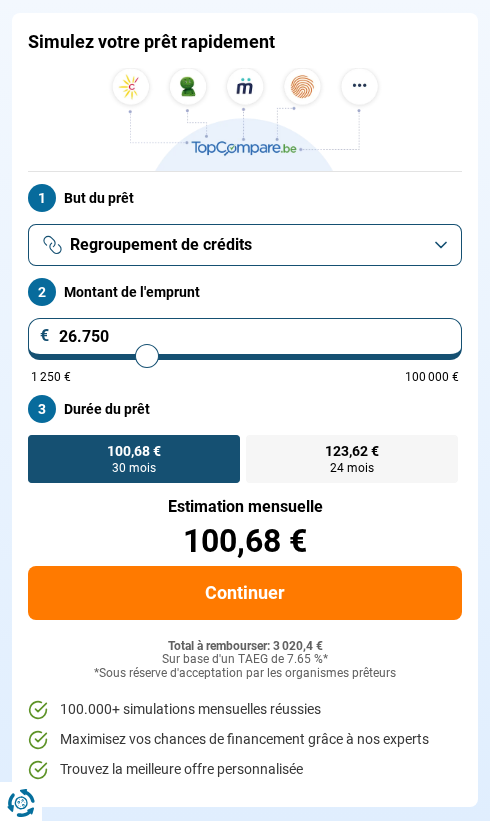 type on "27.250" 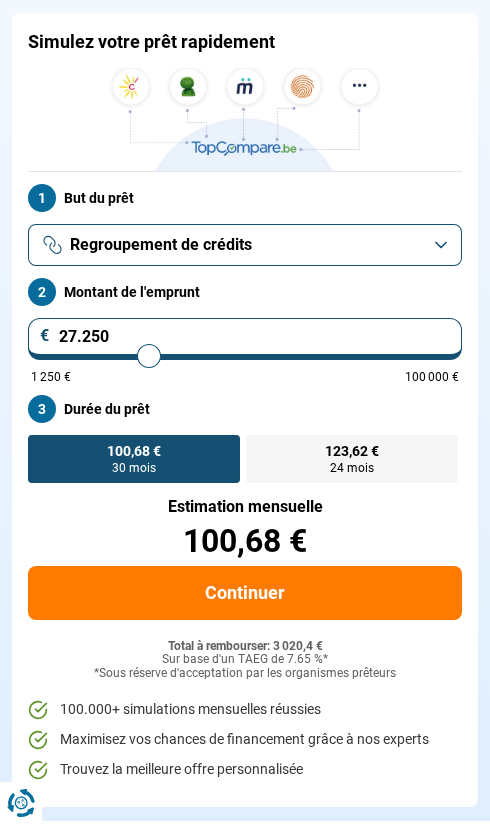 type on "27.500" 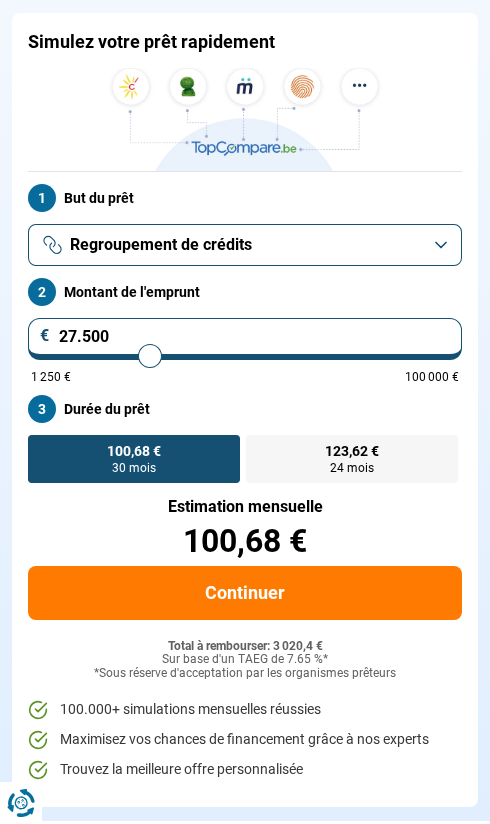 type on "28.000" 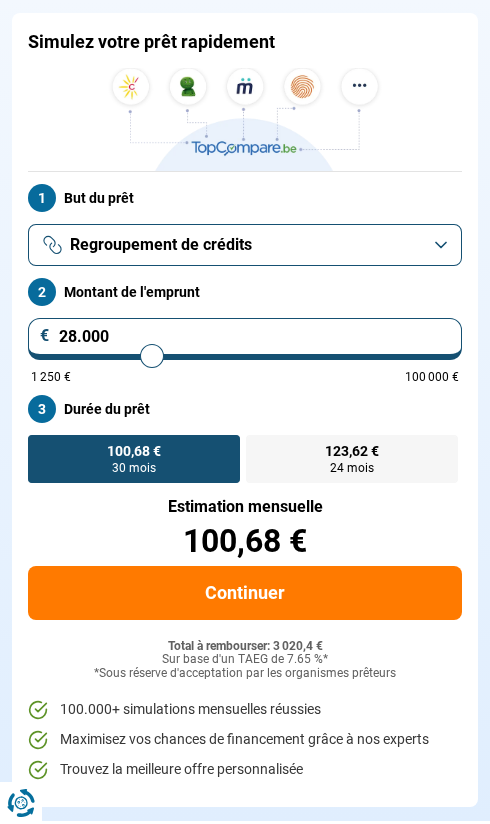 type on "28.250" 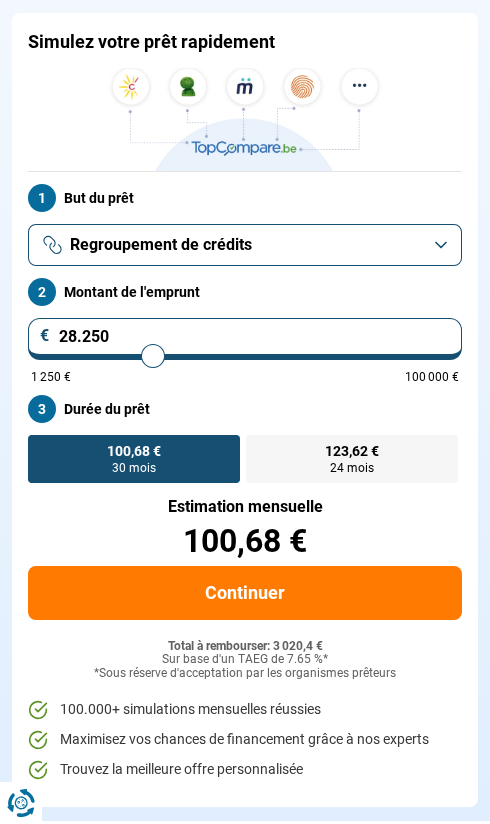 type on "28.500" 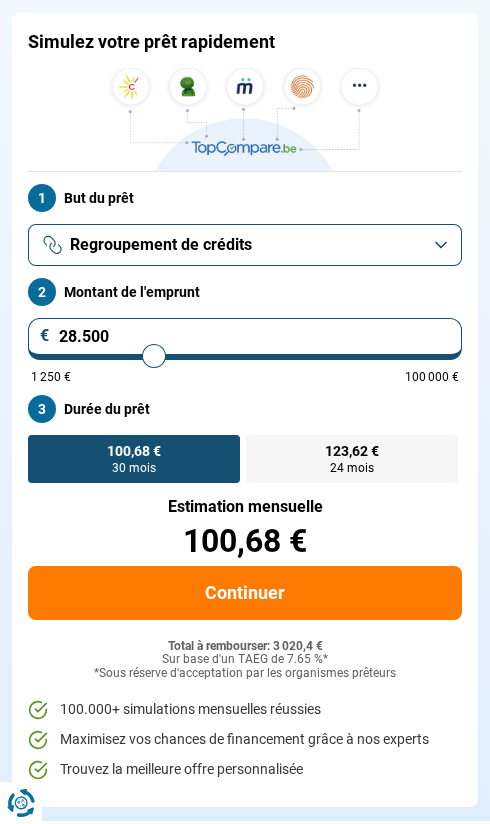 type on "28.750" 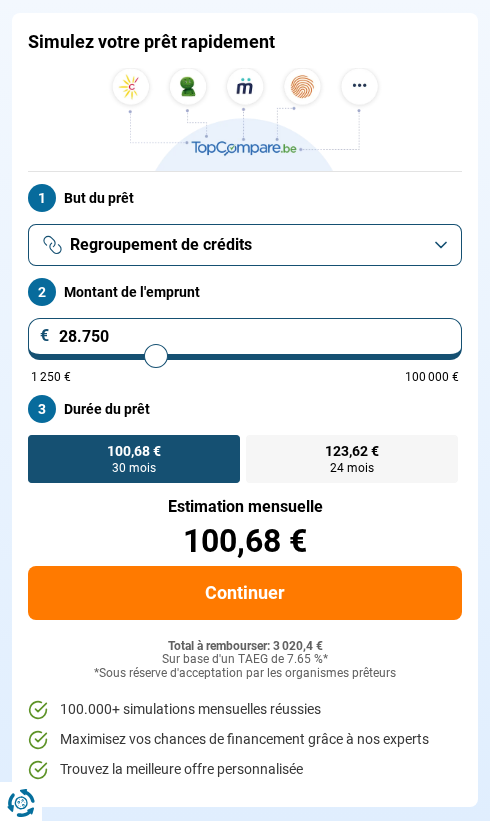 type on "29.250" 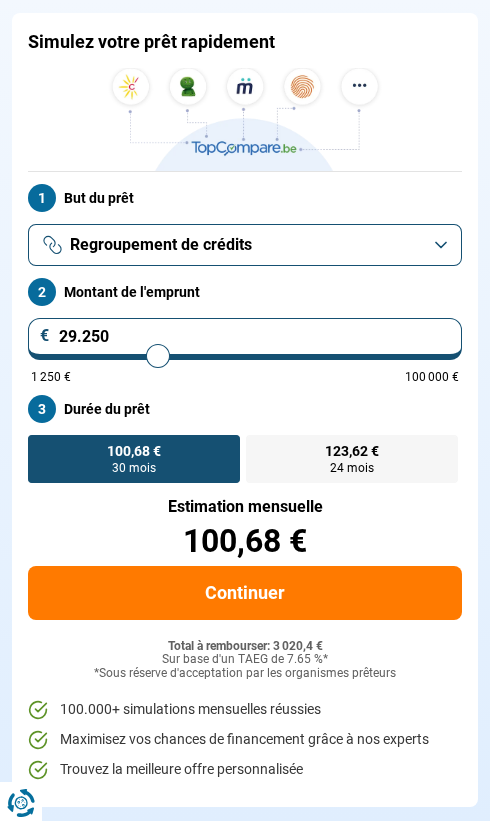 type on "29.750" 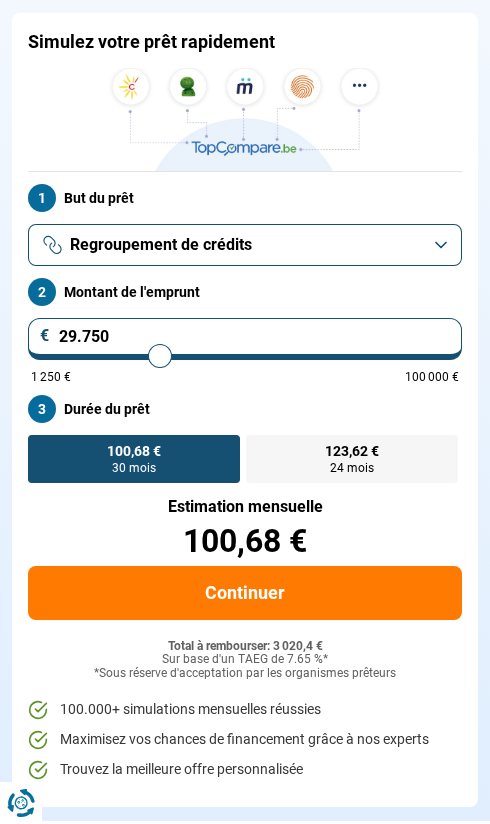 type on "30.000" 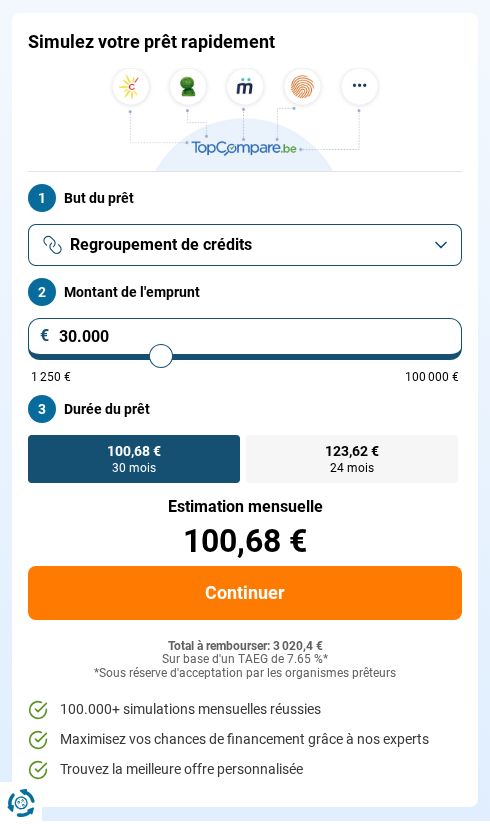type on "30.500" 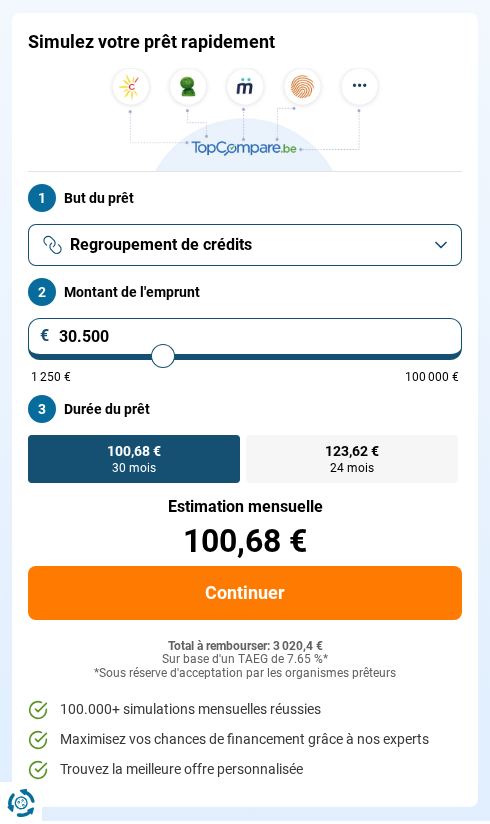 type on "31.000" 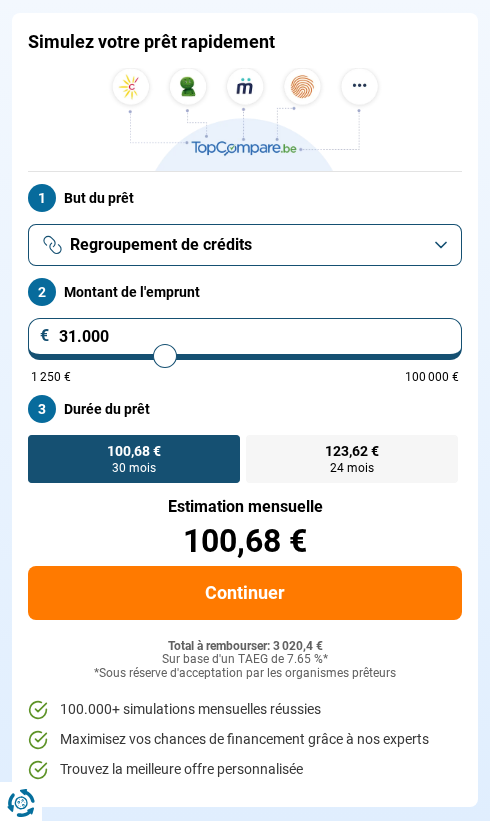 type on "31.250" 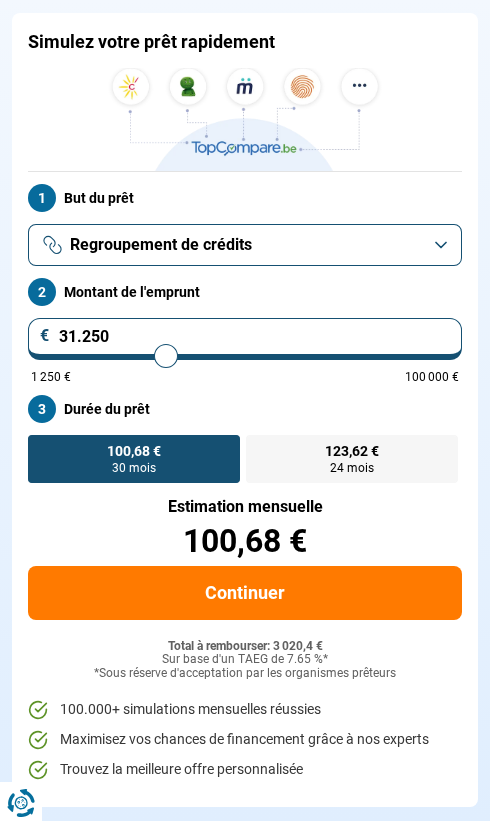 type on "31.500" 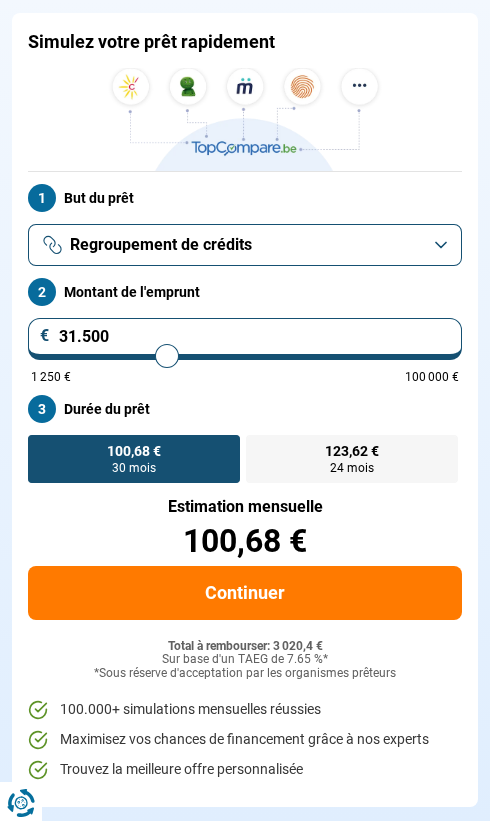 type on "31.750" 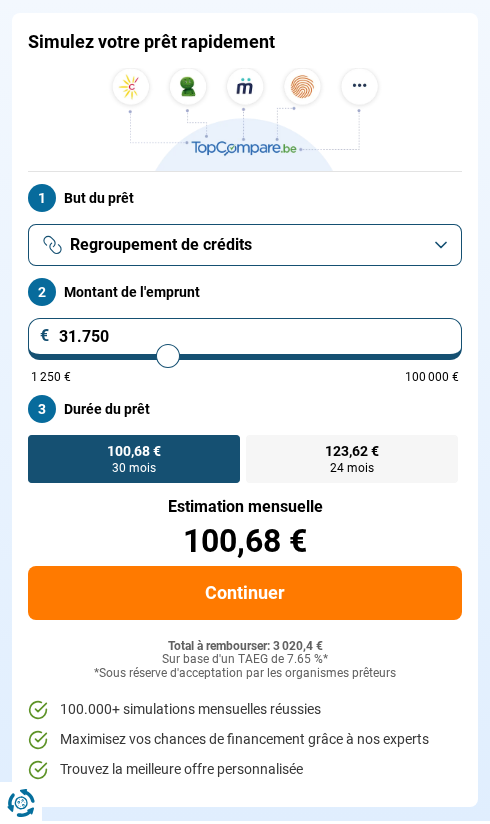 type on "32.000" 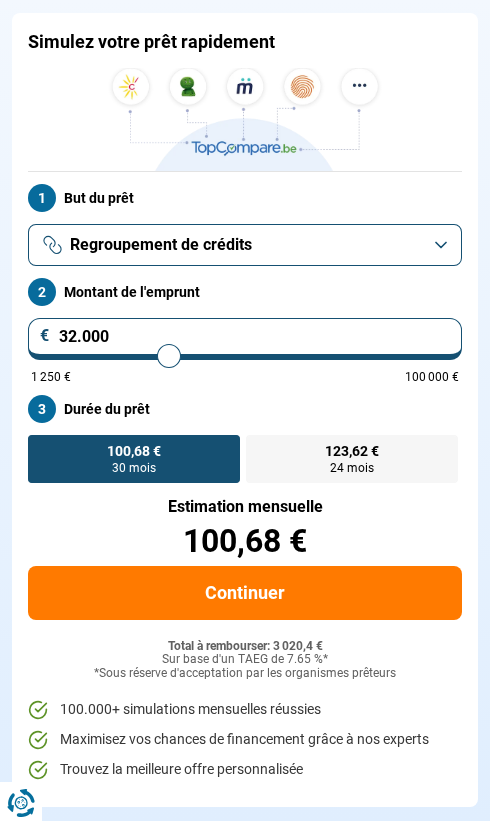 type on "32.250" 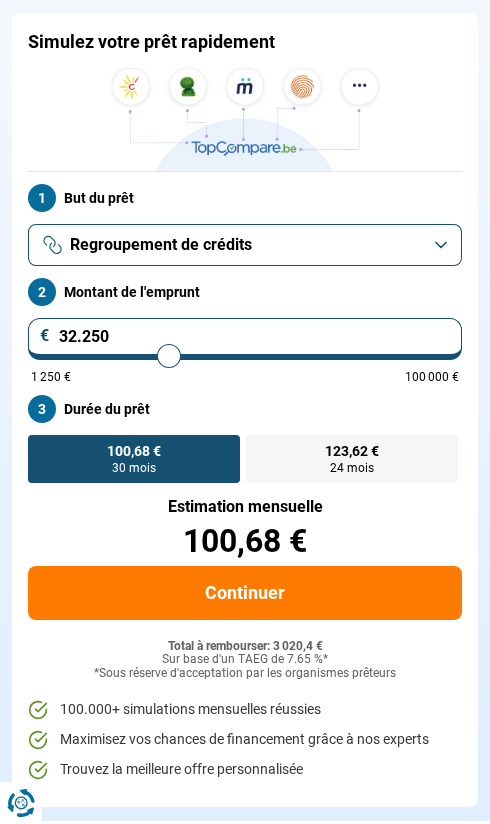 type on "32250" 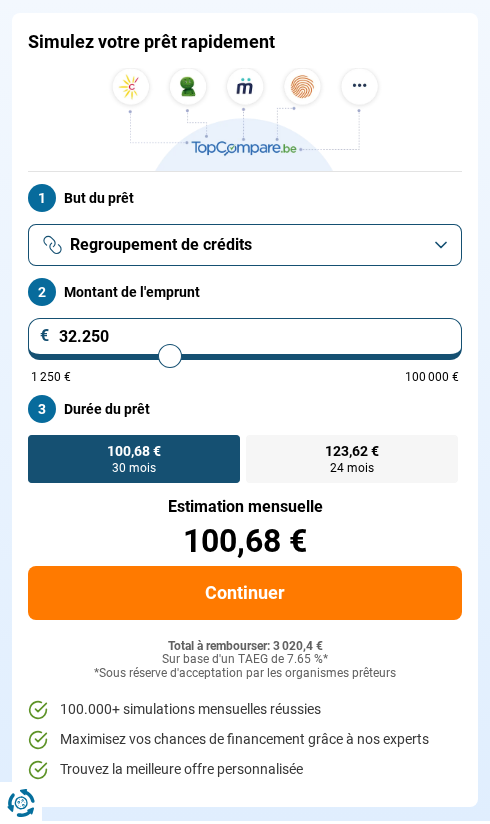 type on "32.500" 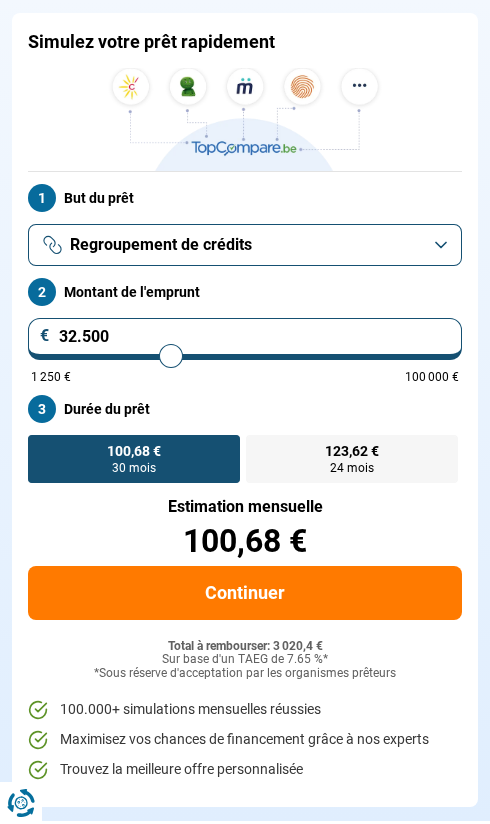 type on "33.000" 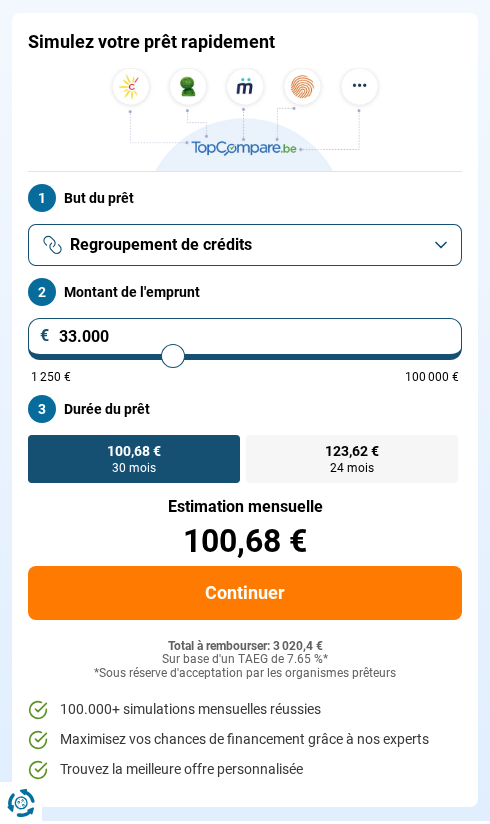 type on "33.250" 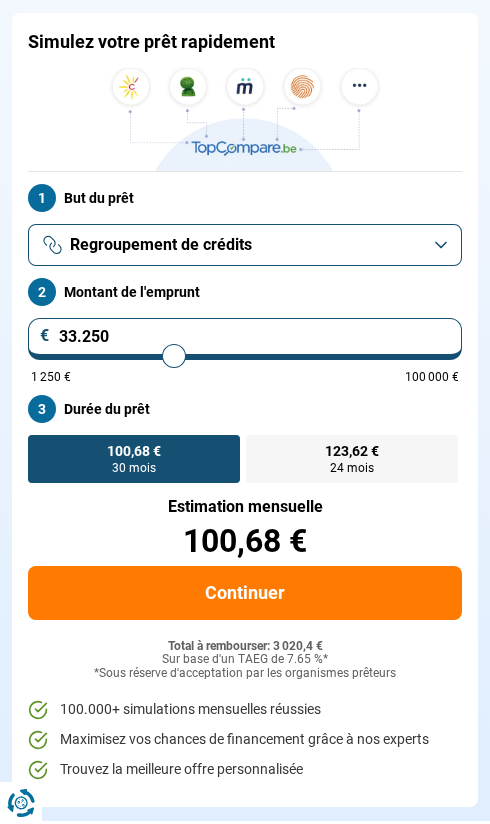 type on "33.500" 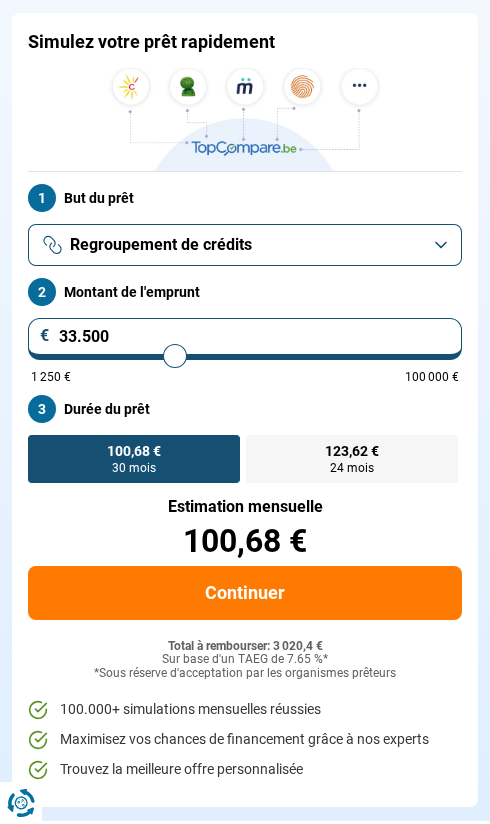 type on "33.750" 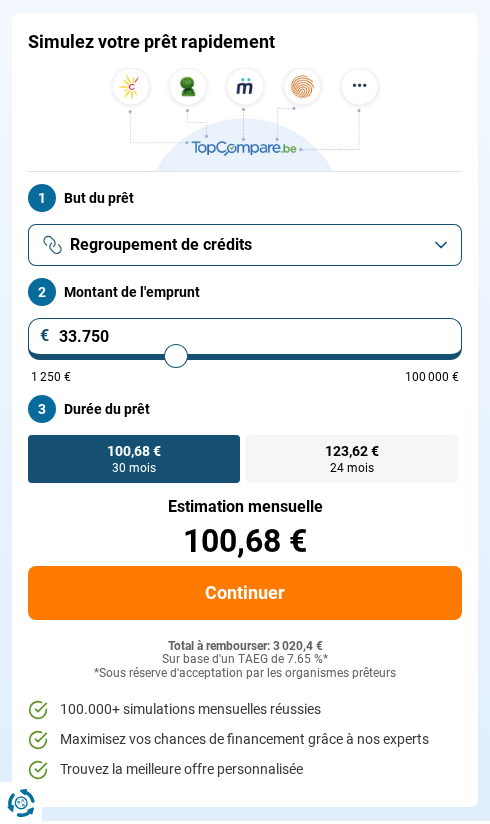 type on "34.000" 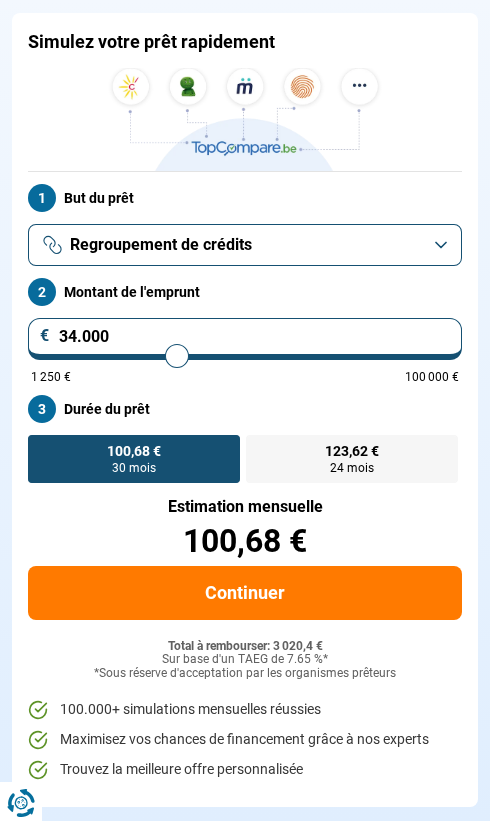 type on "34.250" 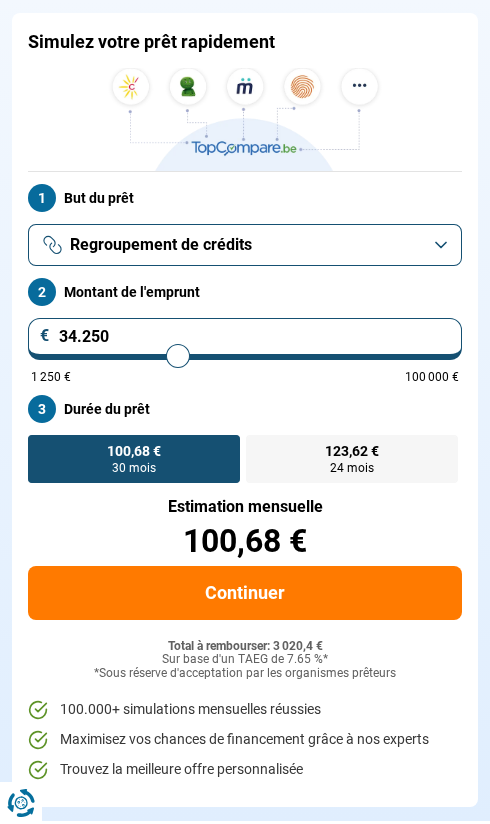 type on "34.500" 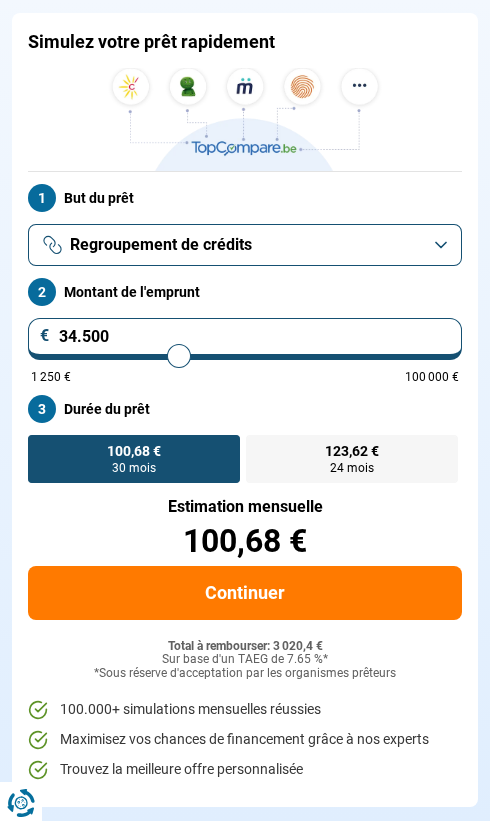 type on "34.750" 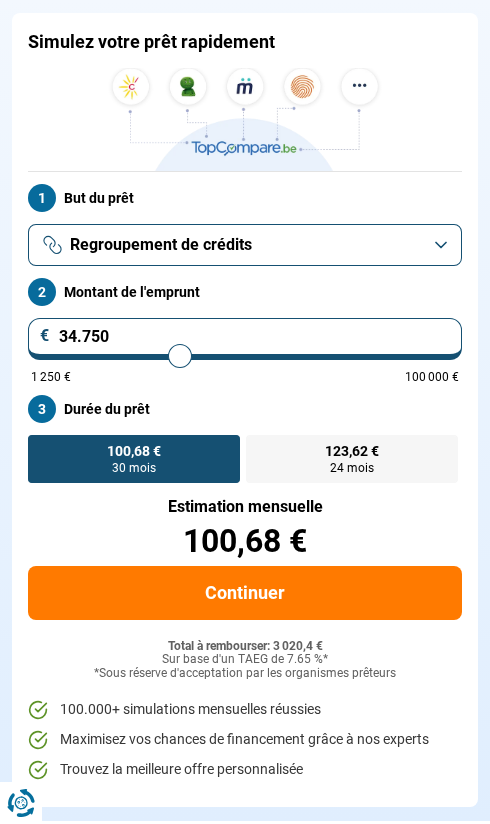 type on "35.000" 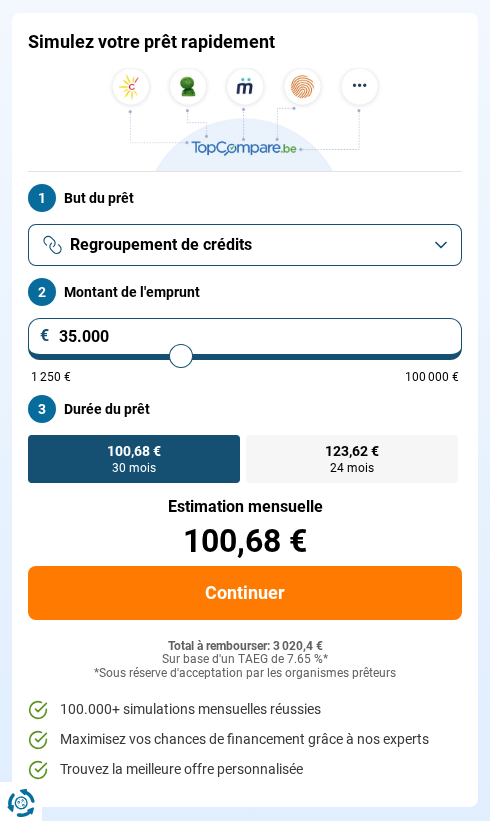 type on "35.250" 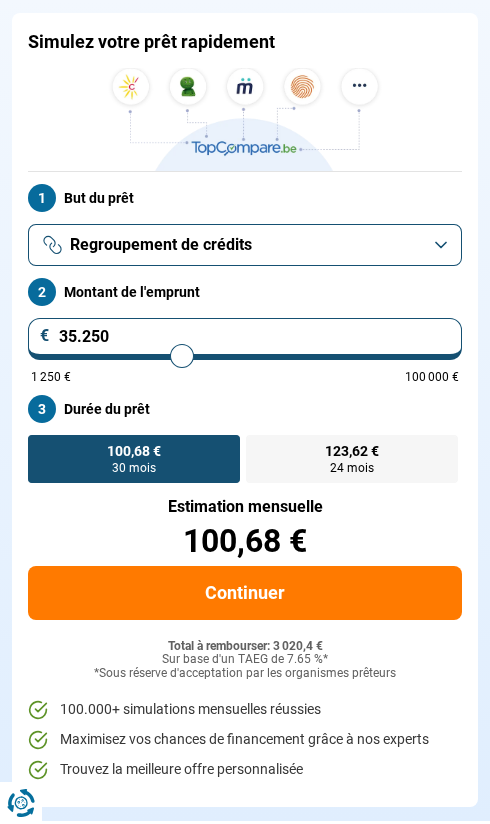 type on "35.500" 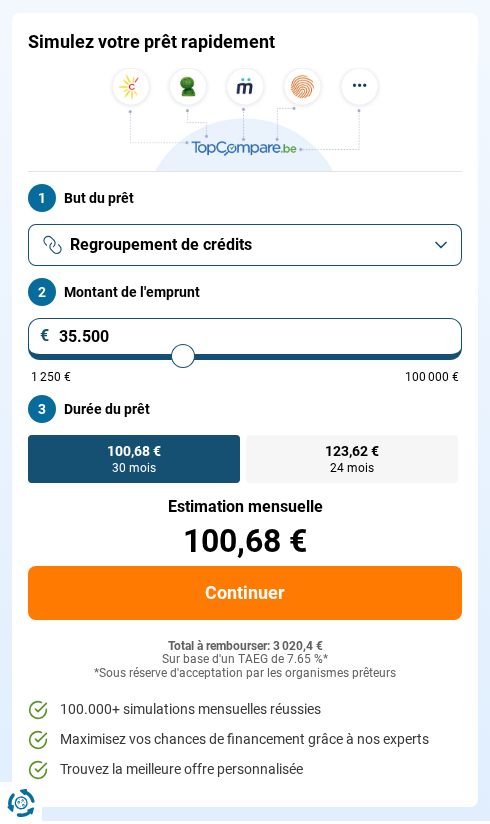 type on "35.750" 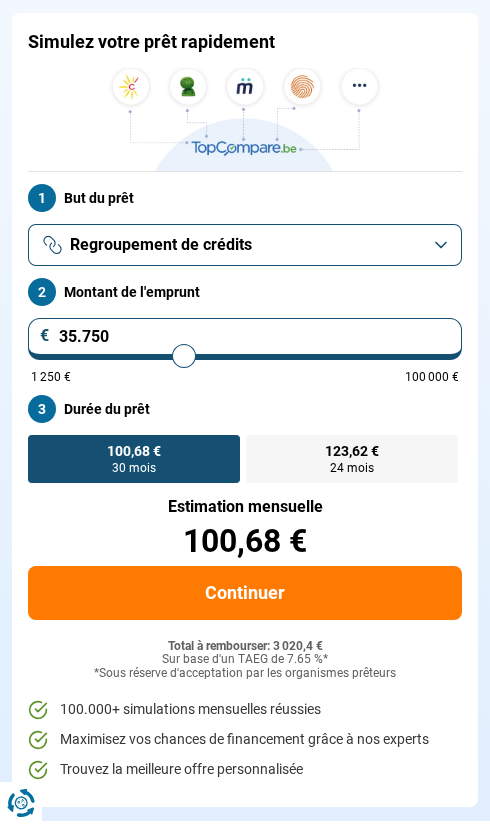 type on "36.000" 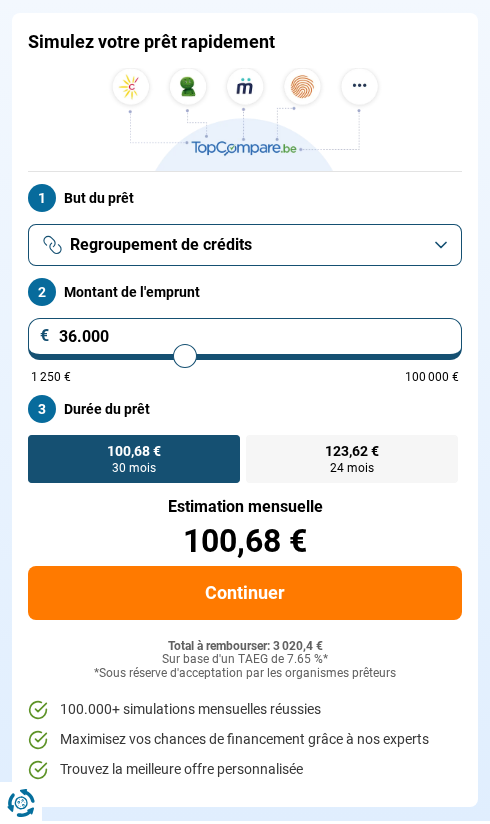 type on "36.250" 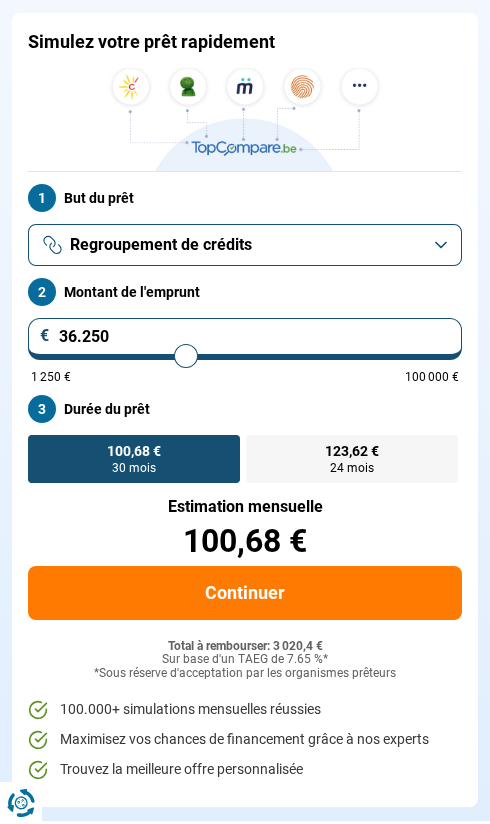 type on "36.500" 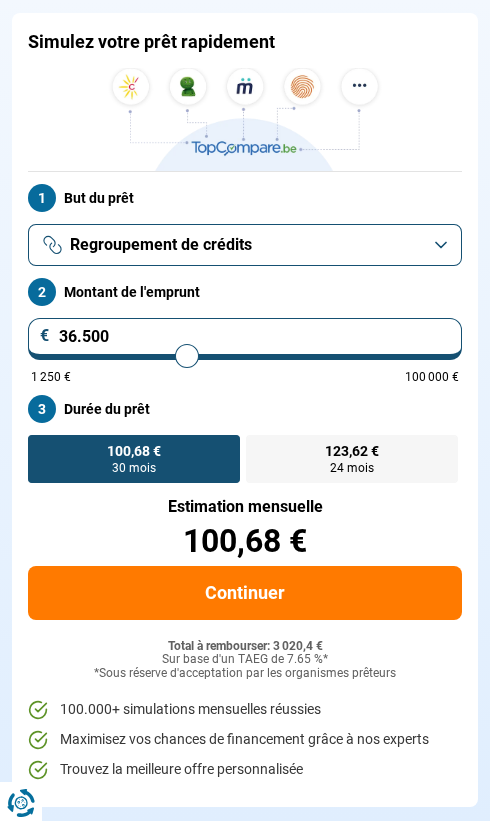 type on "36.750" 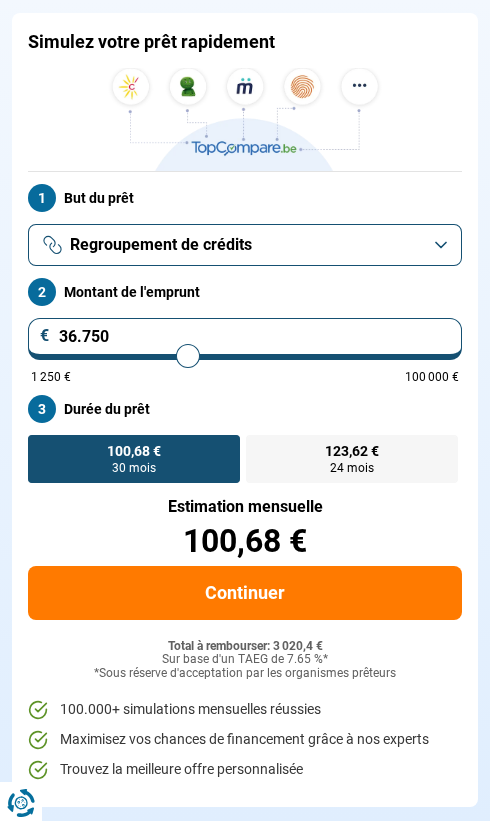 type on "37.000" 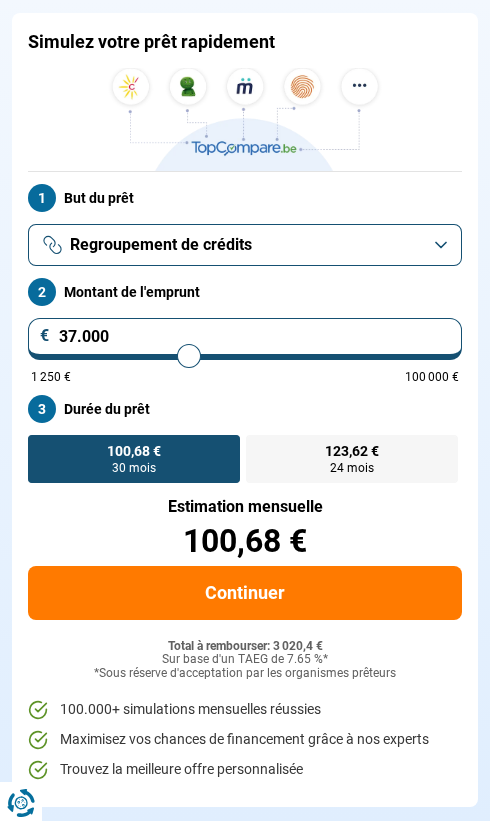 type 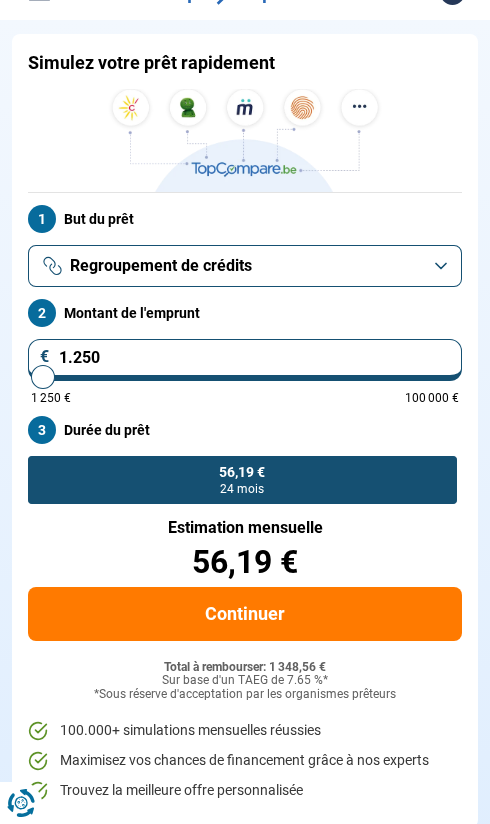 scroll, scrollTop: 131, scrollLeft: 0, axis: vertical 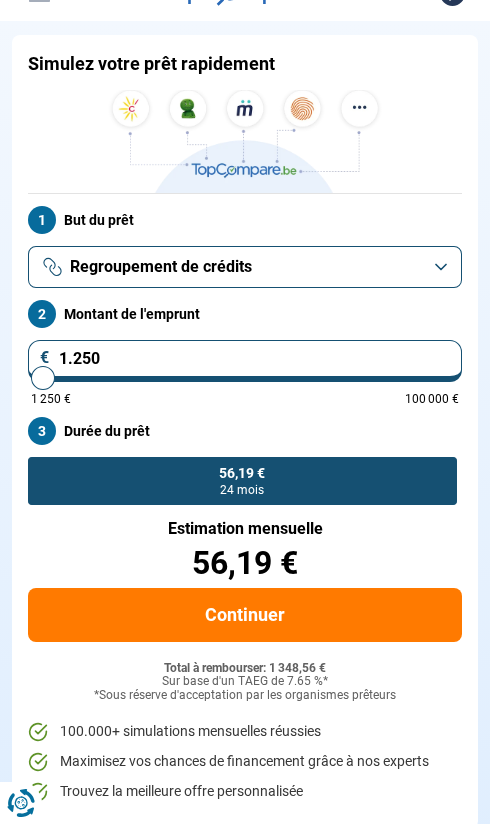 click on "Regroupement de crédits" at bounding box center [245, 267] 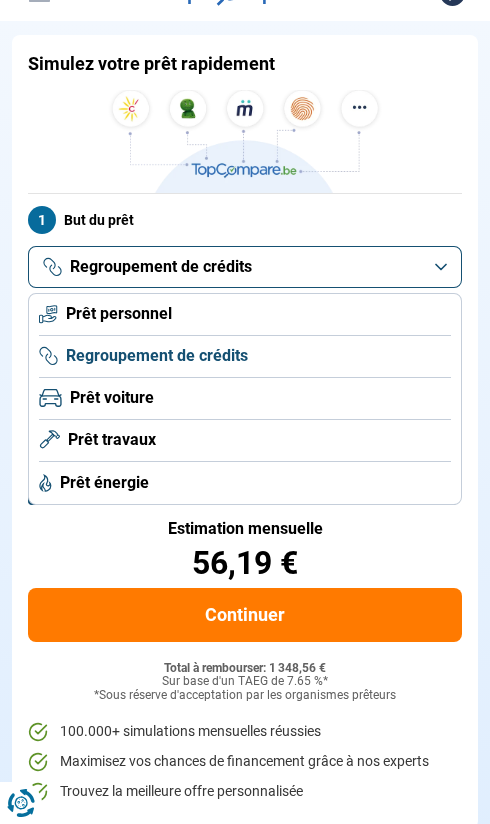 click on "Regroupement de crédits" at bounding box center [157, 356] 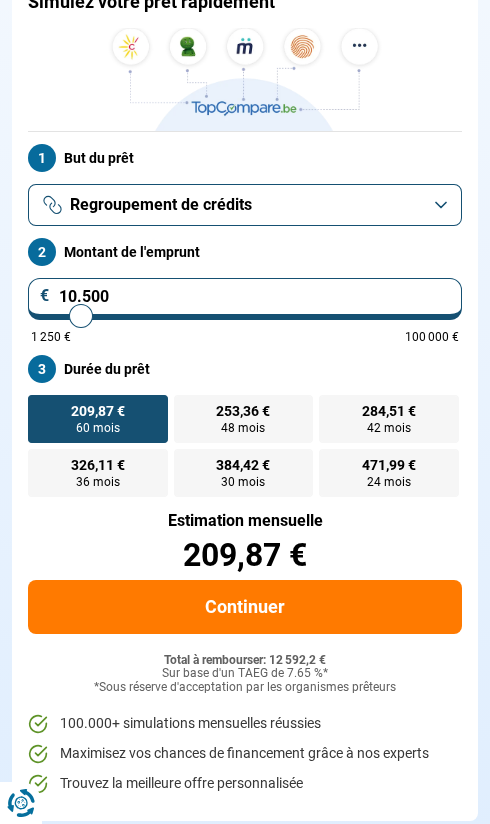 scroll, scrollTop: 207, scrollLeft: 0, axis: vertical 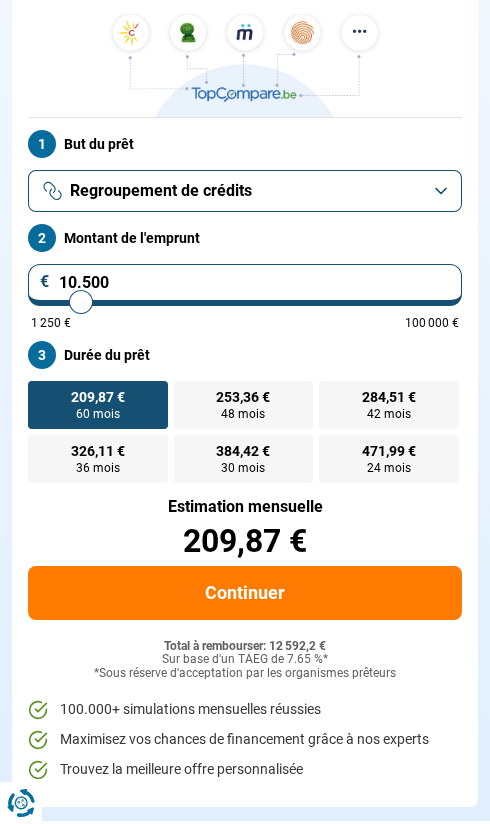 click on "Regroupement de crédits" at bounding box center (245, 191) 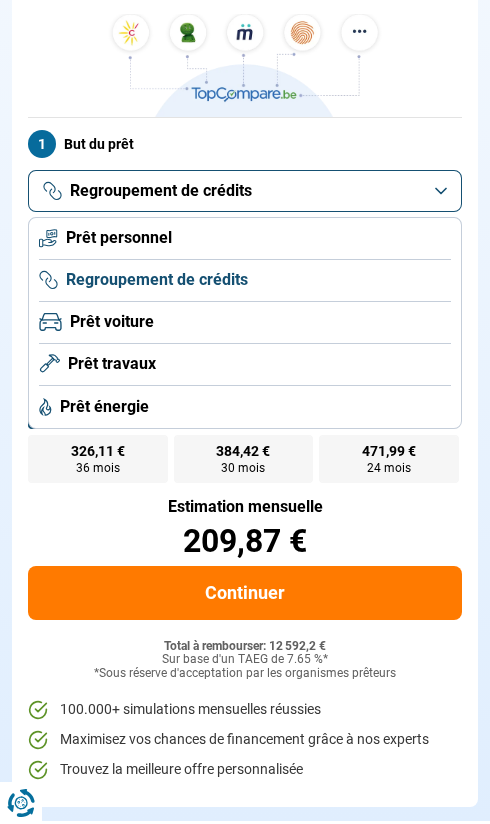 click on "Prêt personnel" 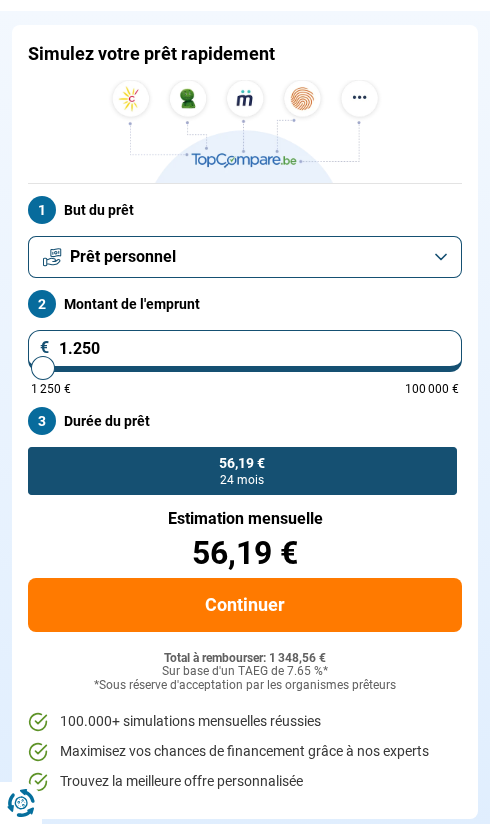 scroll, scrollTop: 153, scrollLeft: 0, axis: vertical 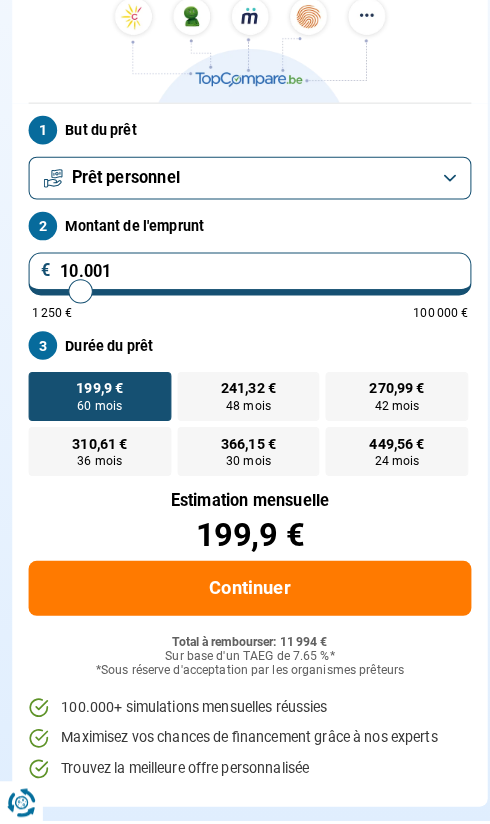 type on "10.750" 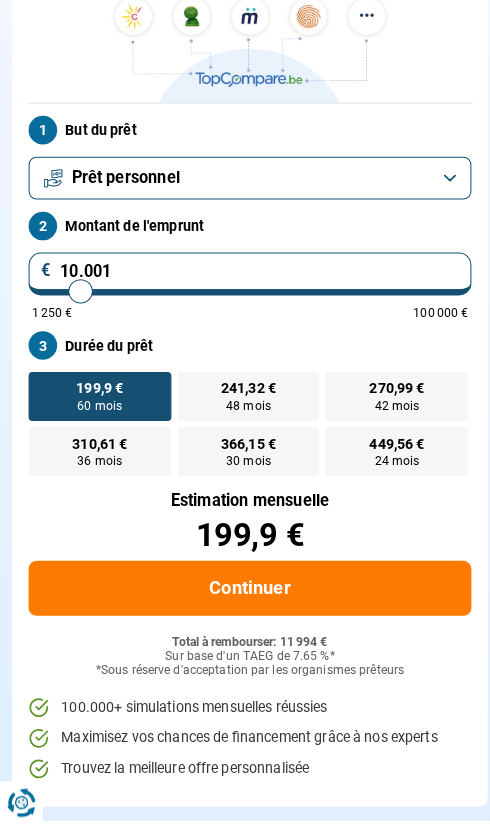 type on "10750" 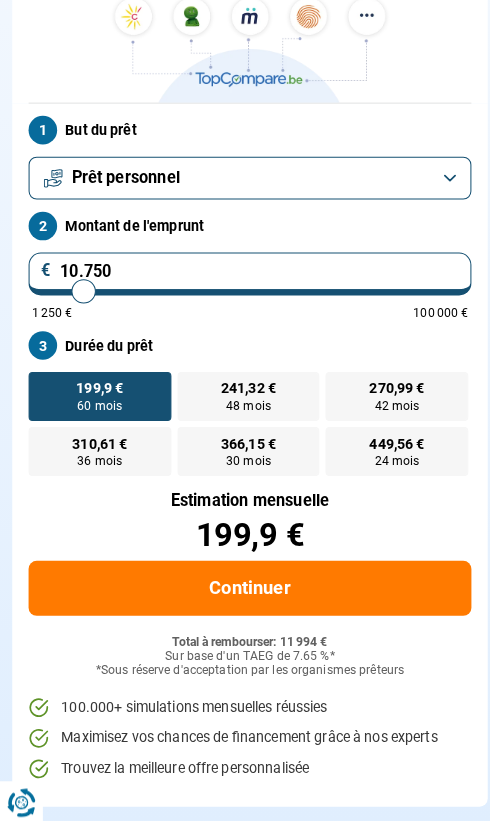 type on "13.500" 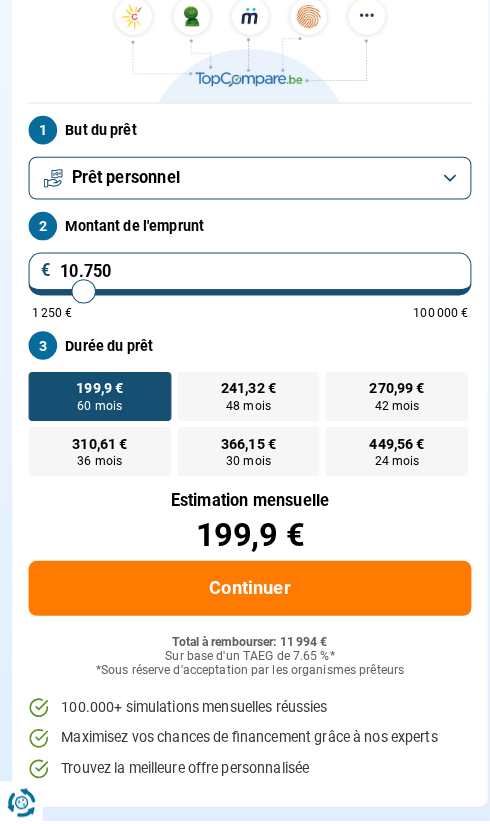 type on "13500" 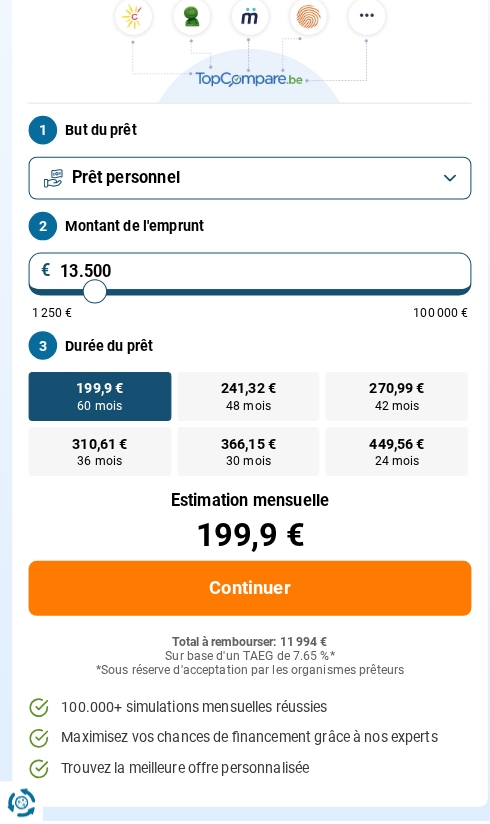 type on "13.750" 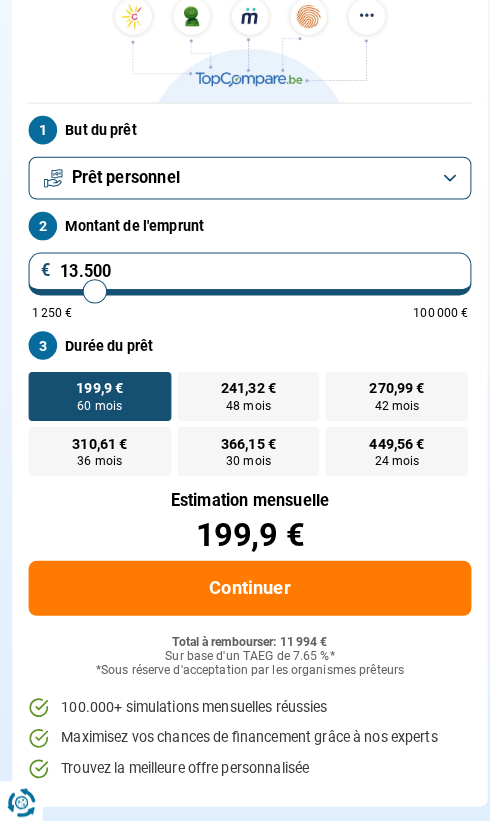 type on "13750" 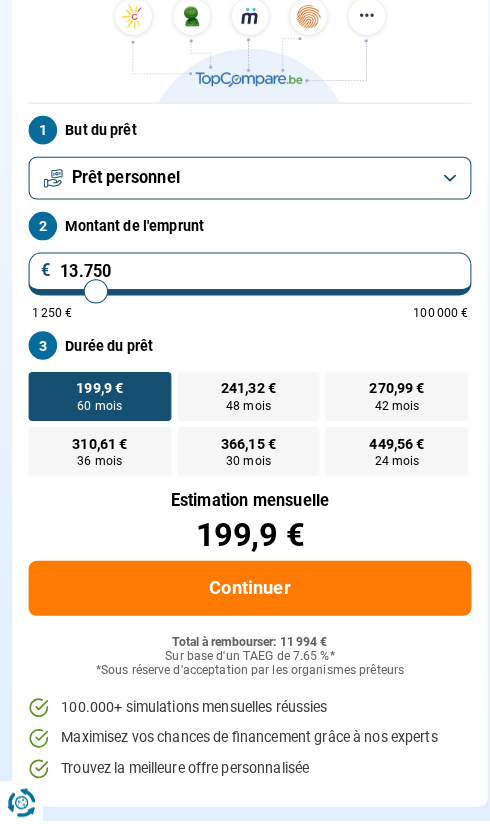 type on "14.000" 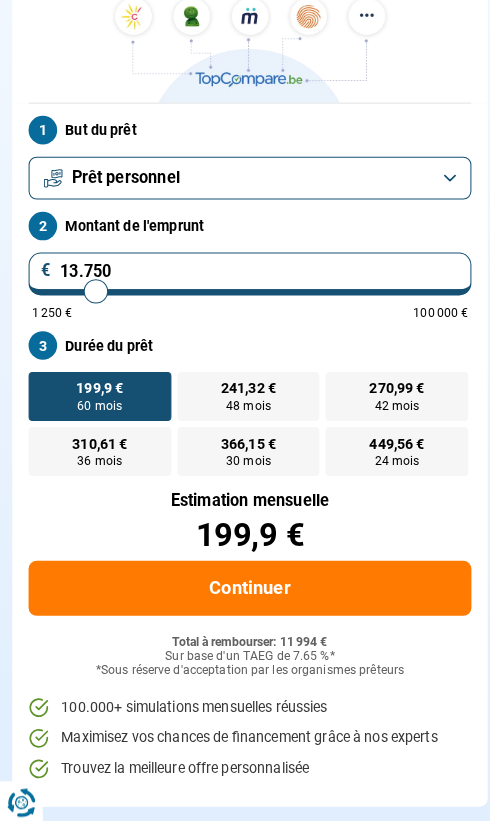 type on "14000" 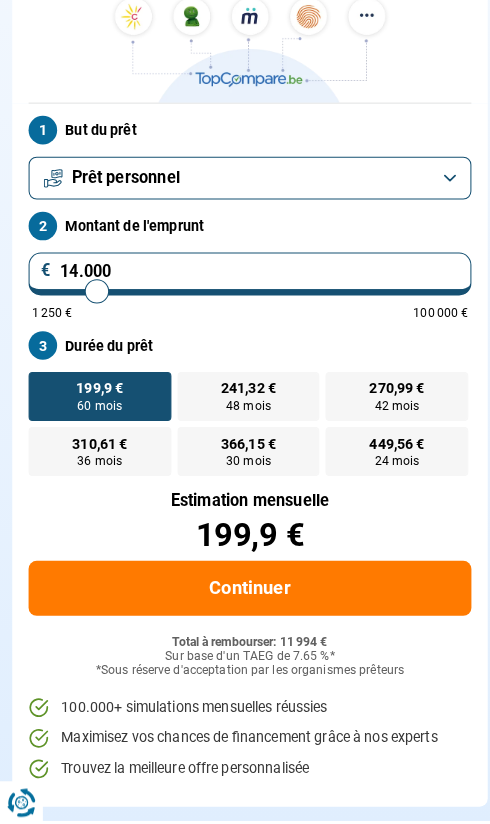 type on "14.250" 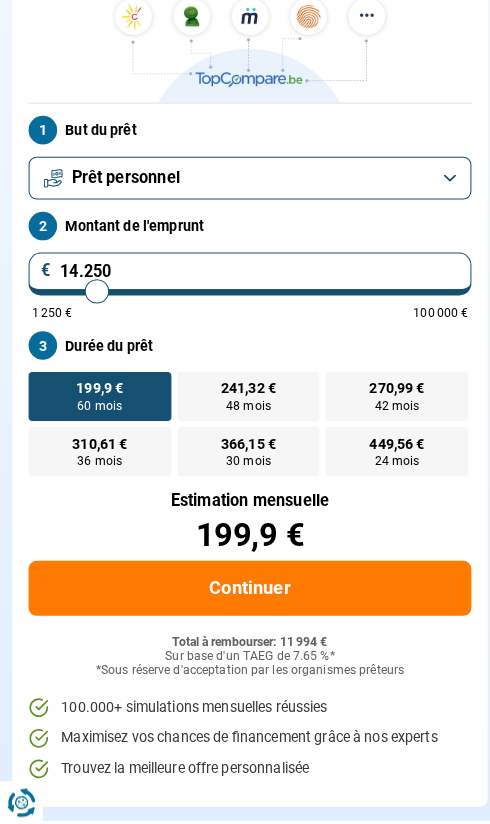 type on "14250" 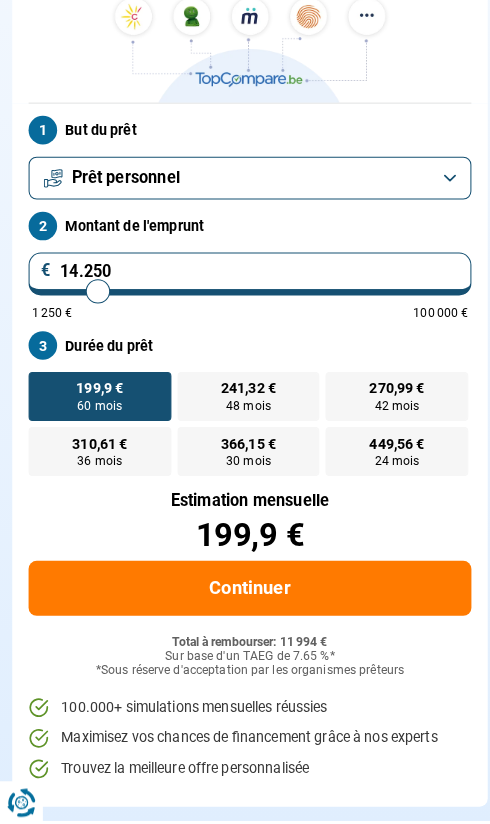 type on "14.500" 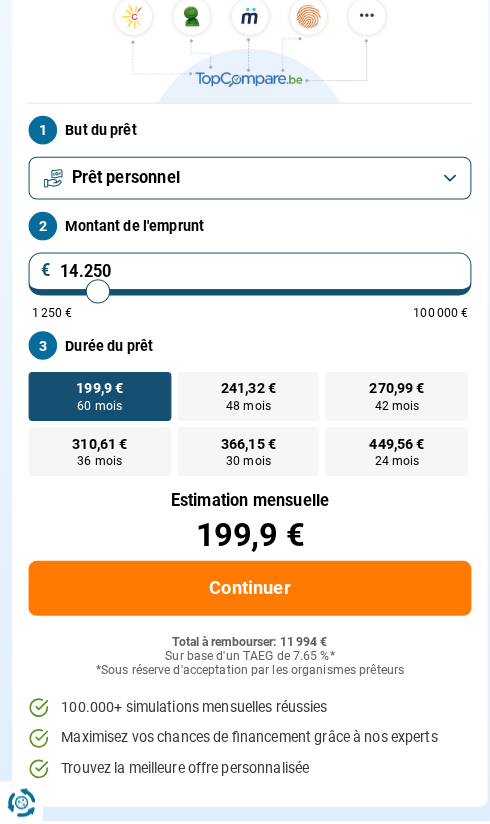 type on "14500" 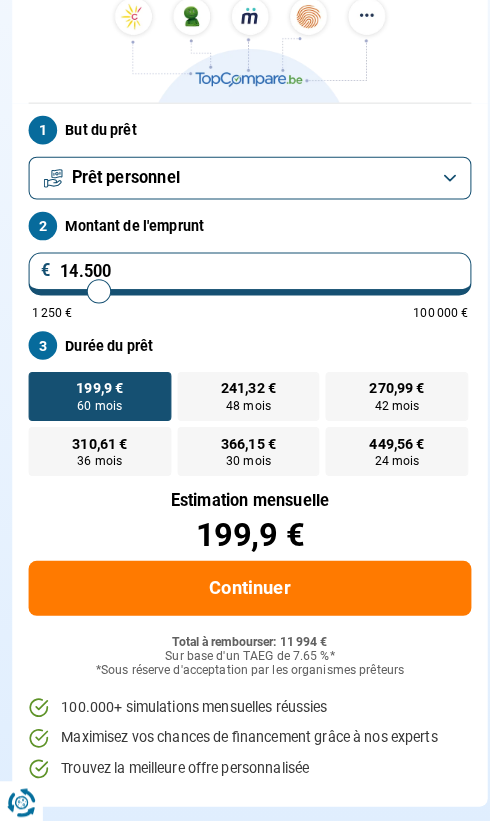 type on "14.750" 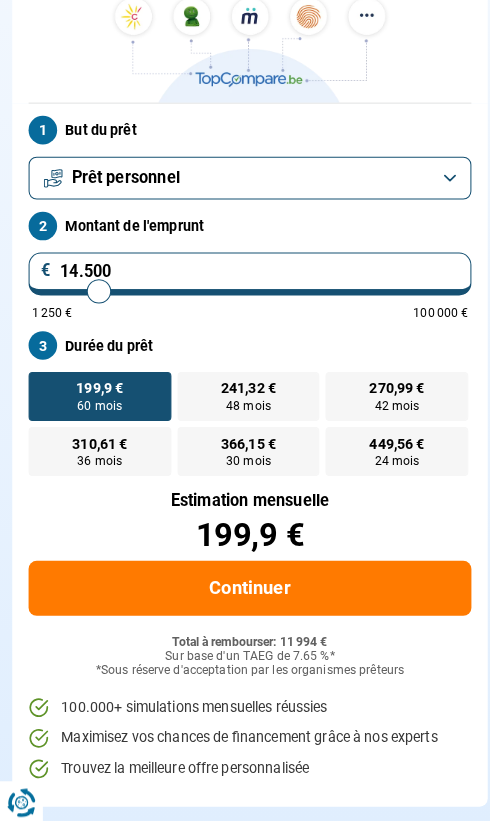 type on "14750" 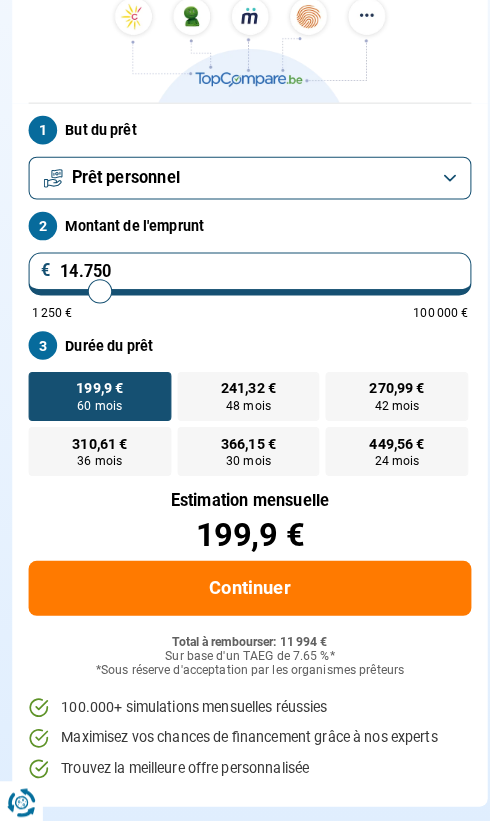 type on "15.000" 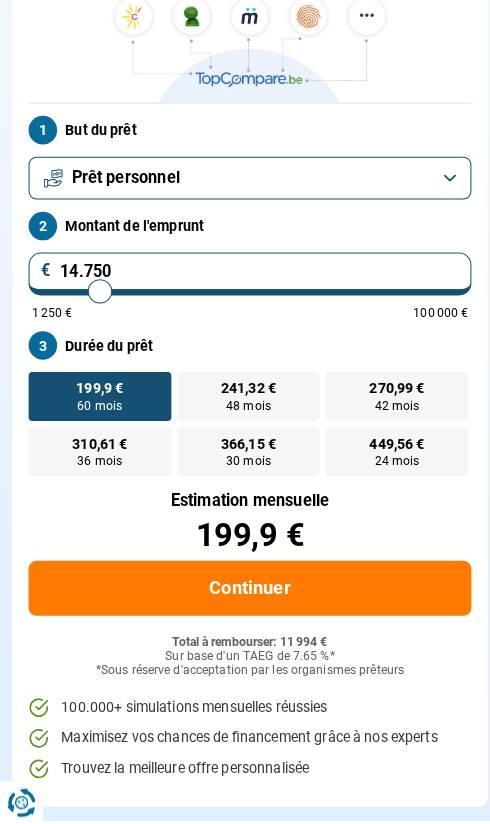 type on "15000" 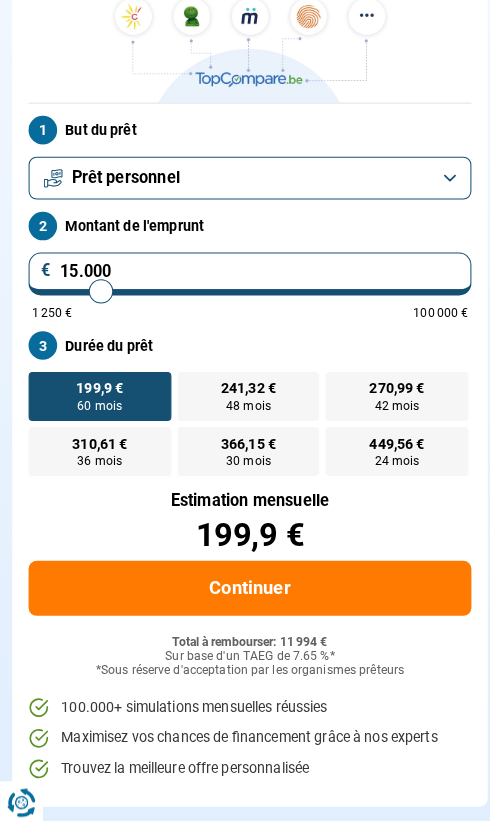 type on "15.250" 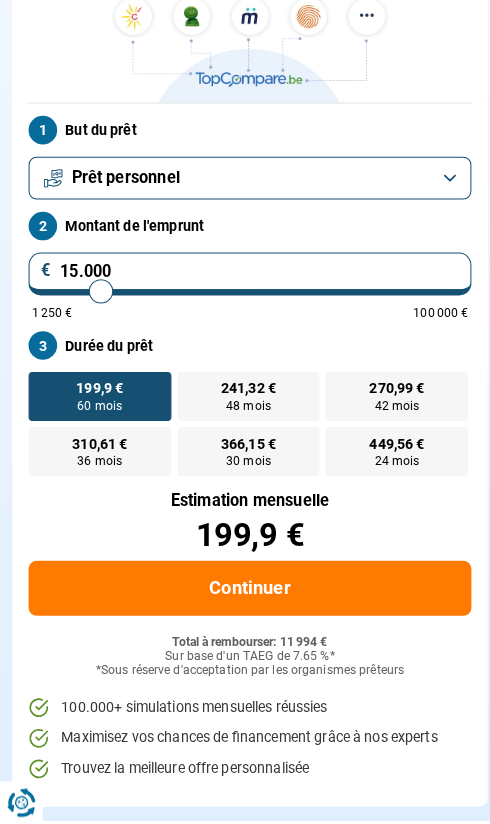 type on "15250" 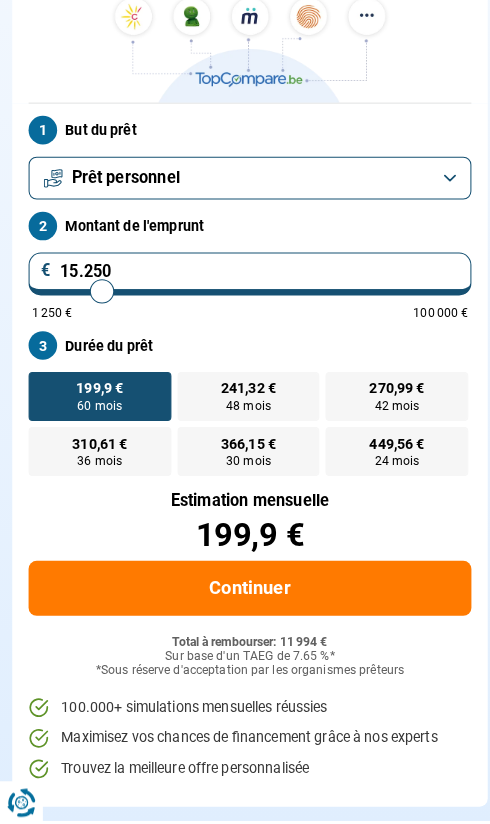 type on "15.500" 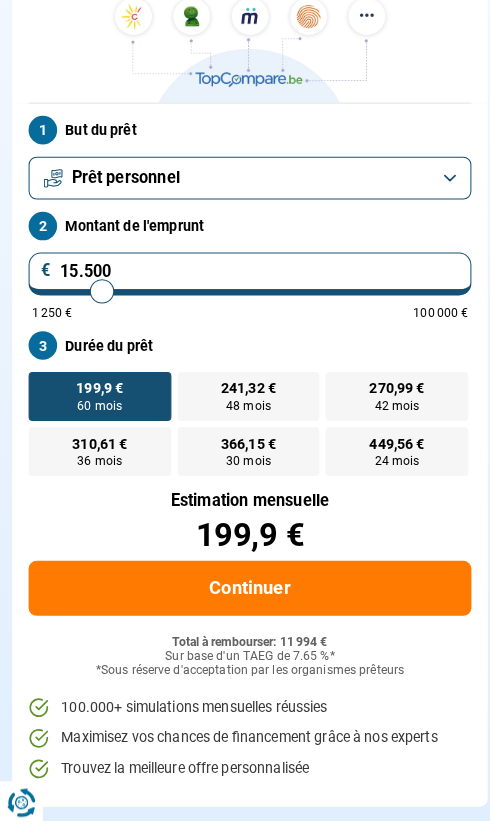 type on "15500" 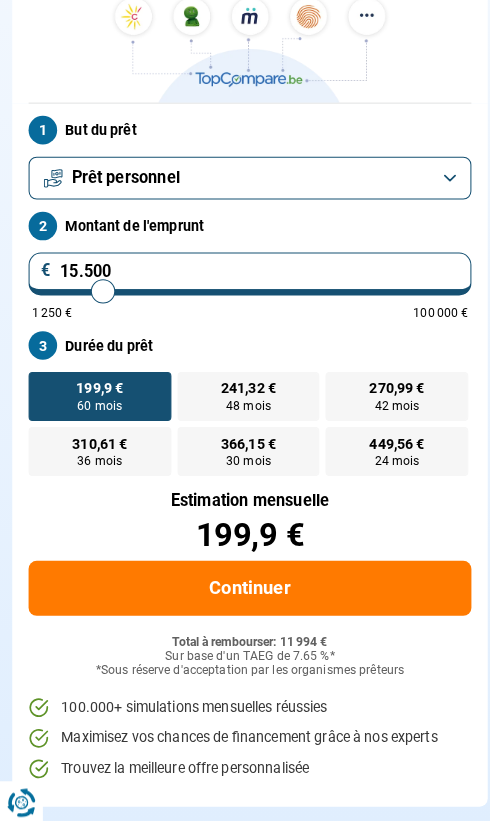 type on "16.500" 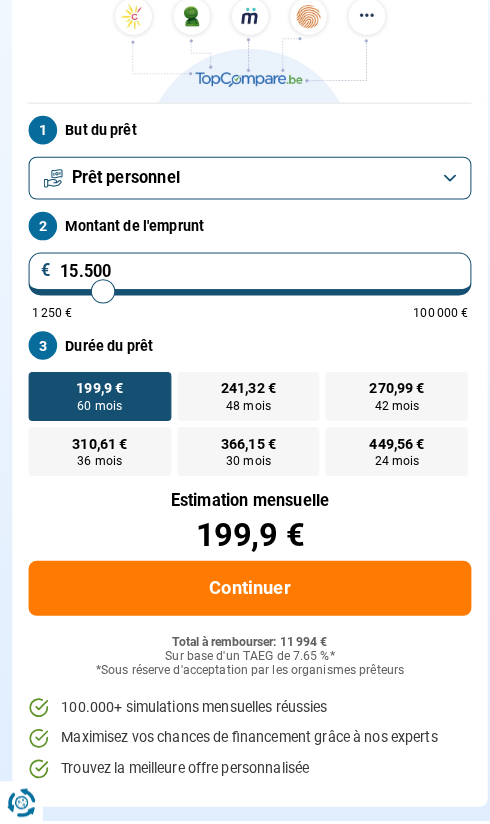 type on "16500" 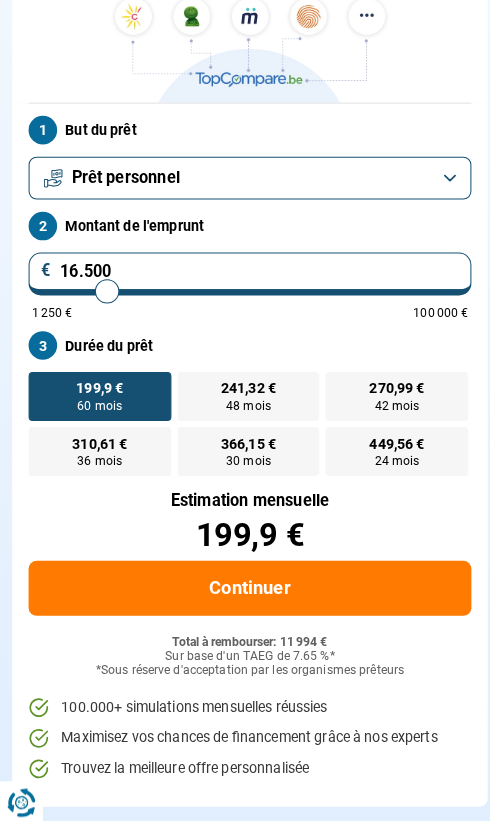 type on "16.750" 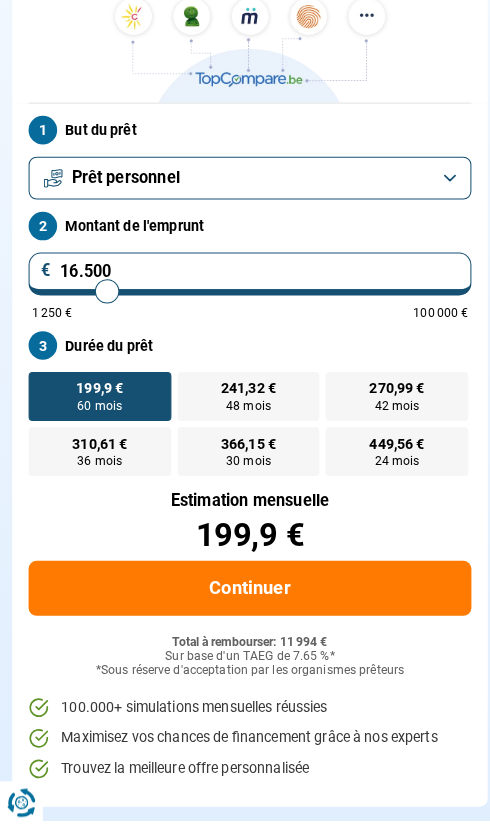 type on "16750" 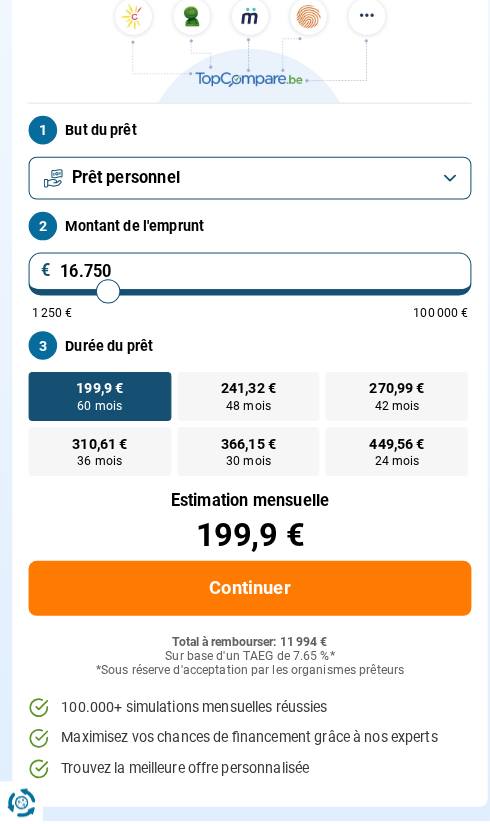 type on "17.250" 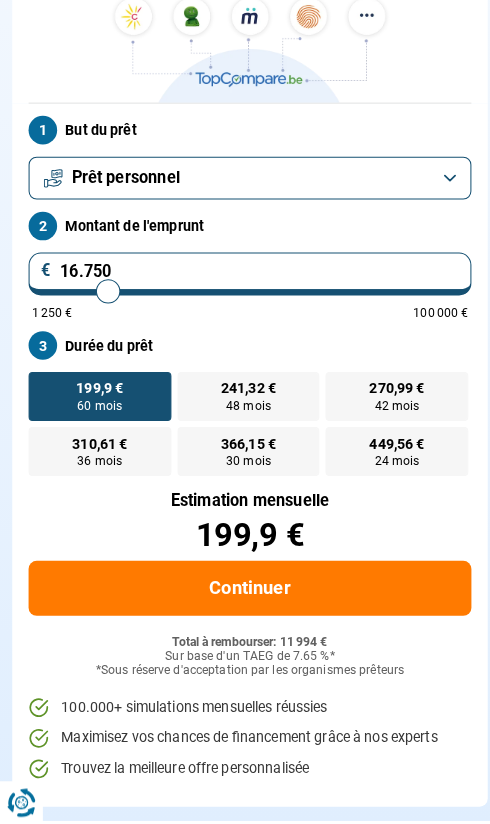 type on "17250" 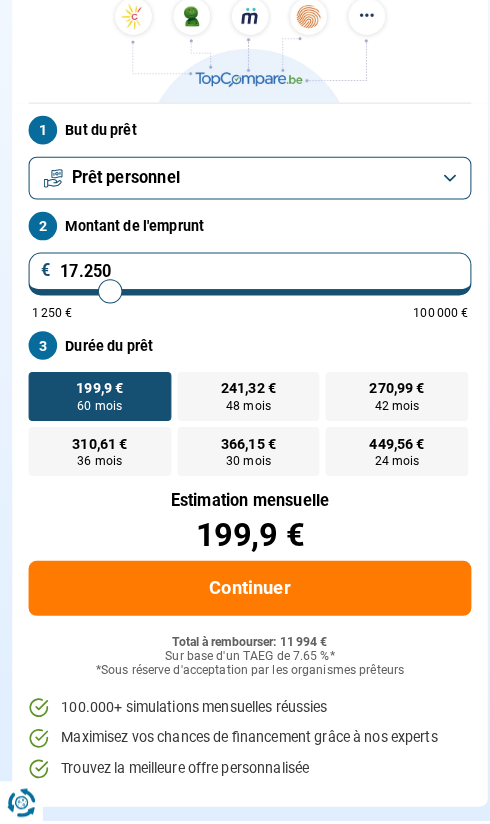 type on "17.500" 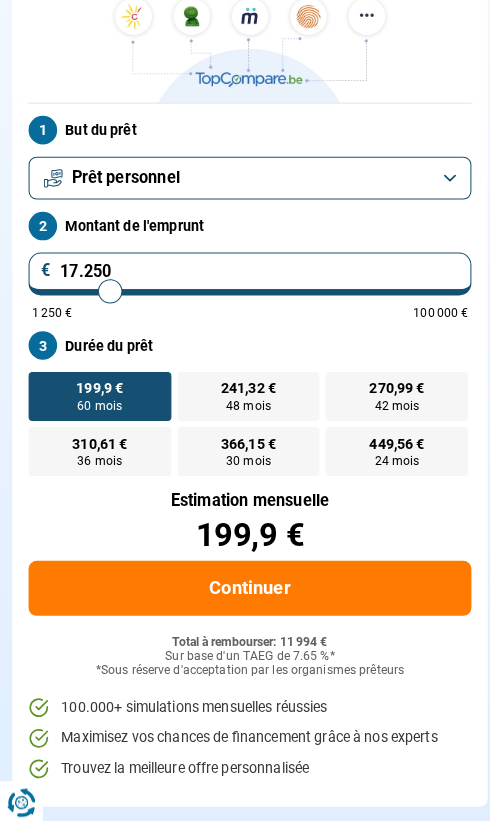 type on "17500" 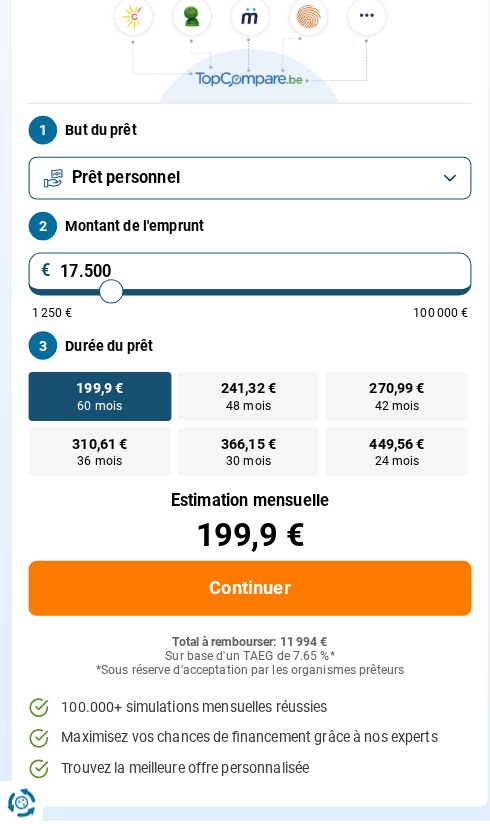 type on "17.750" 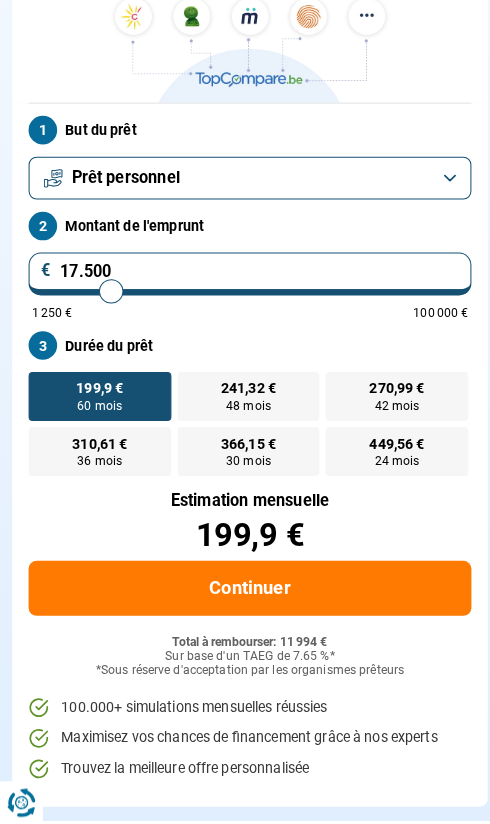 type on "17750" 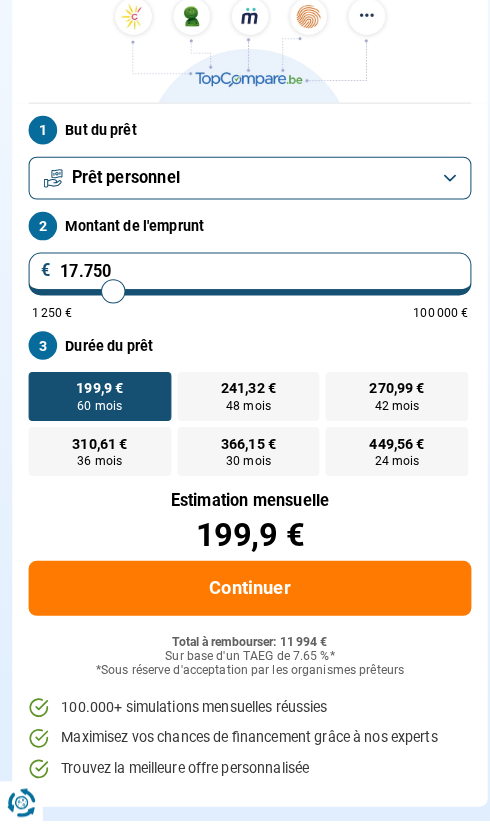 type on "18.000" 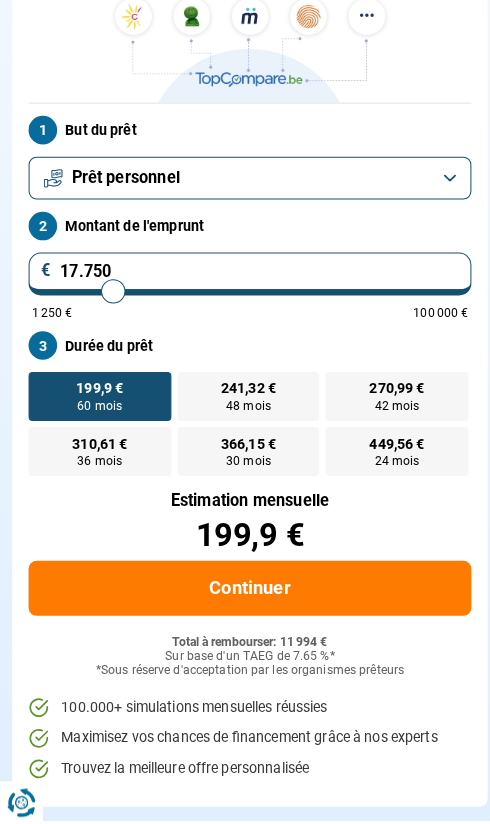 type on "18000" 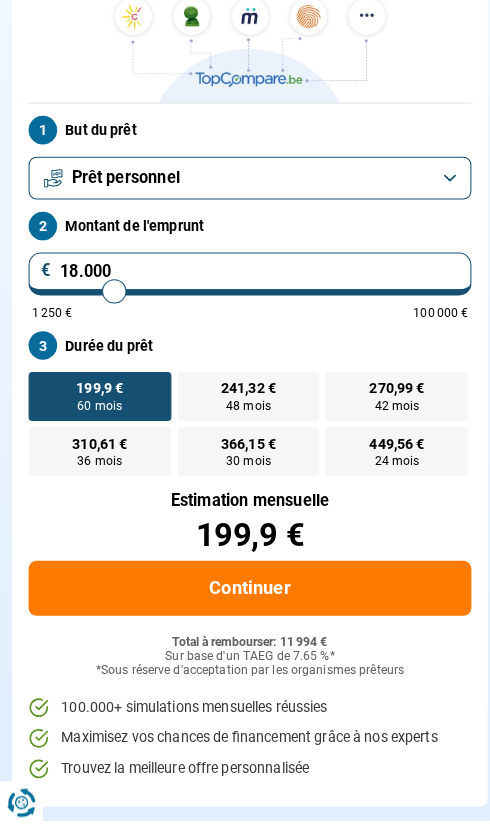 type on "18.250" 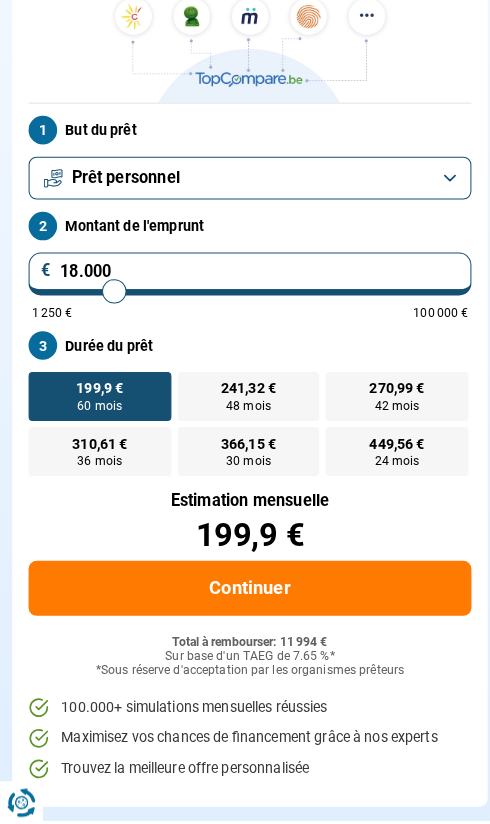type on "18250" 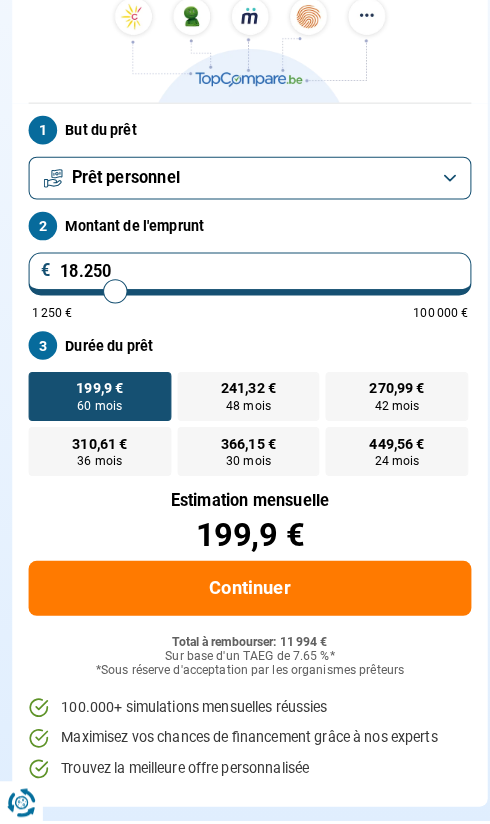 type on "18.500" 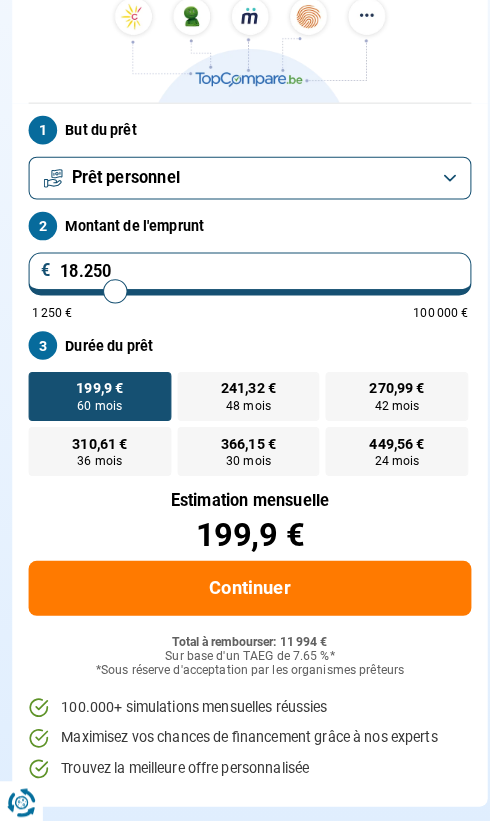 type on "18500" 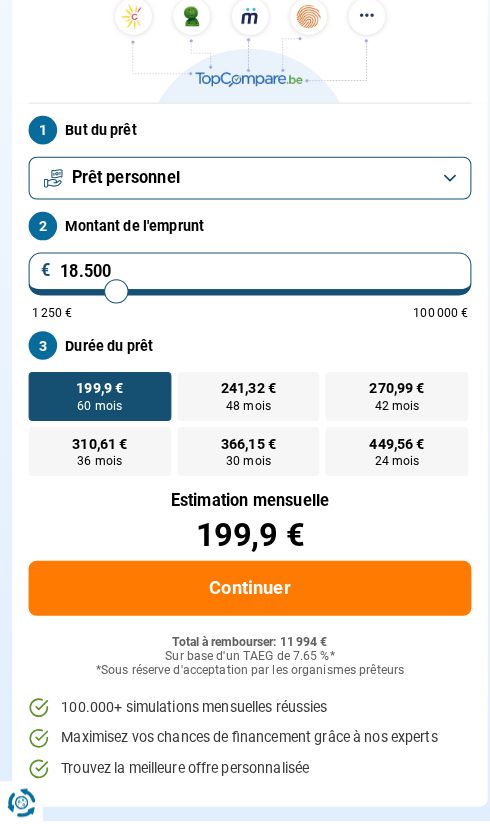 type on "18.750" 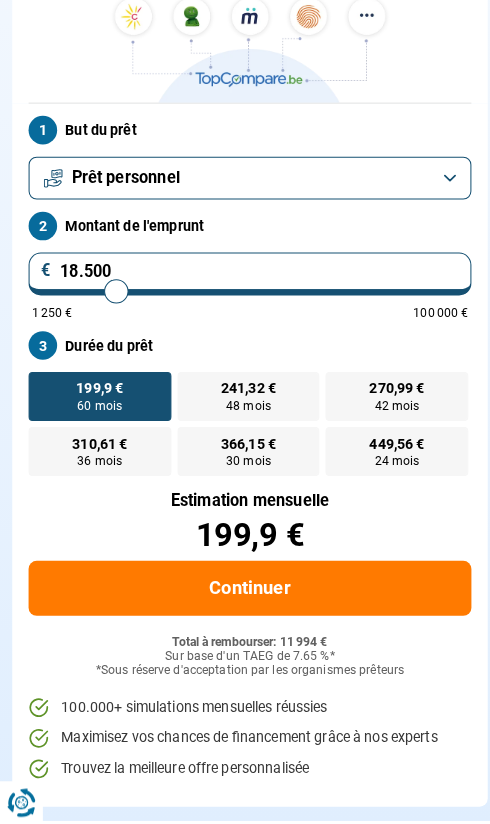 type on "18750" 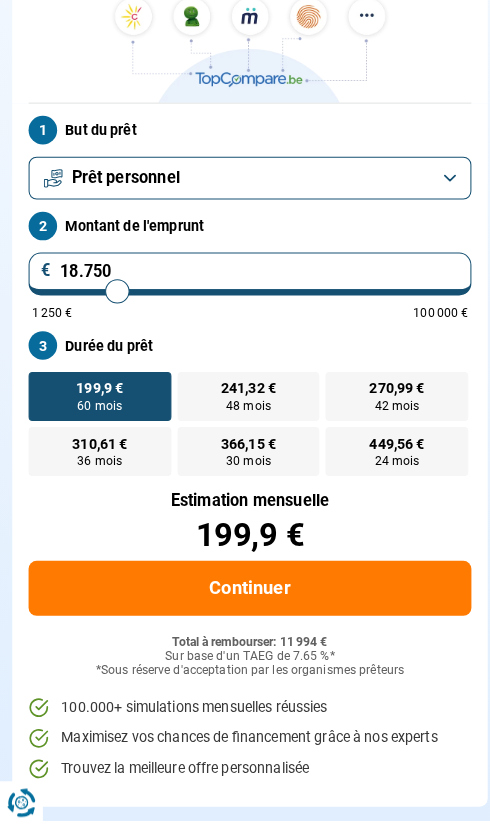 type on "19.000" 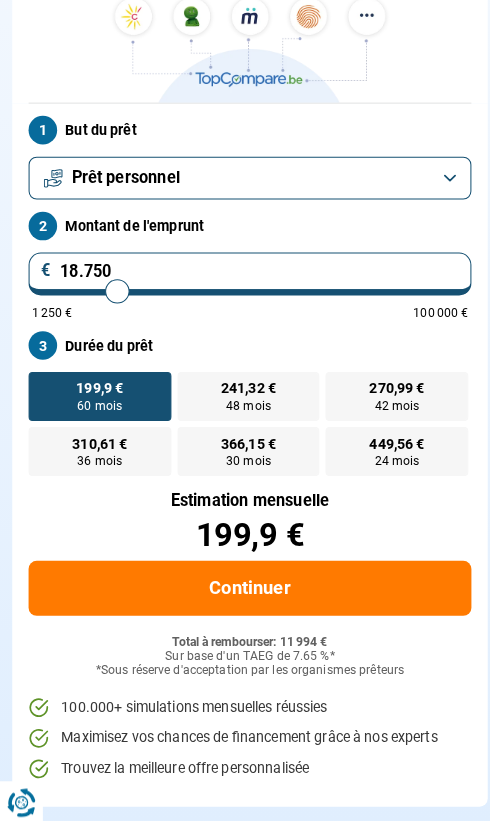 type on "19000" 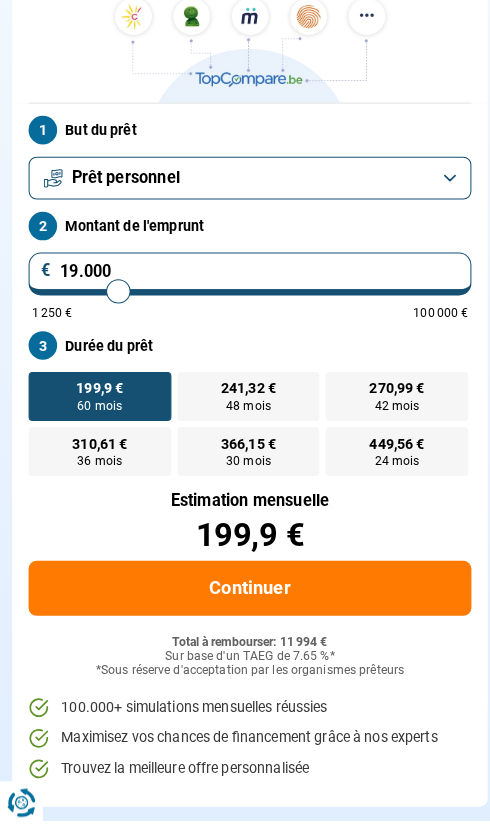 type on "18.750" 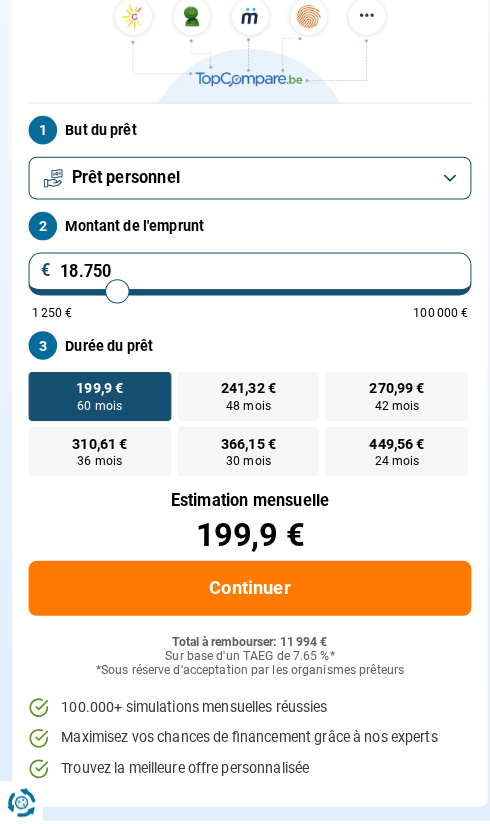 type on "18000" 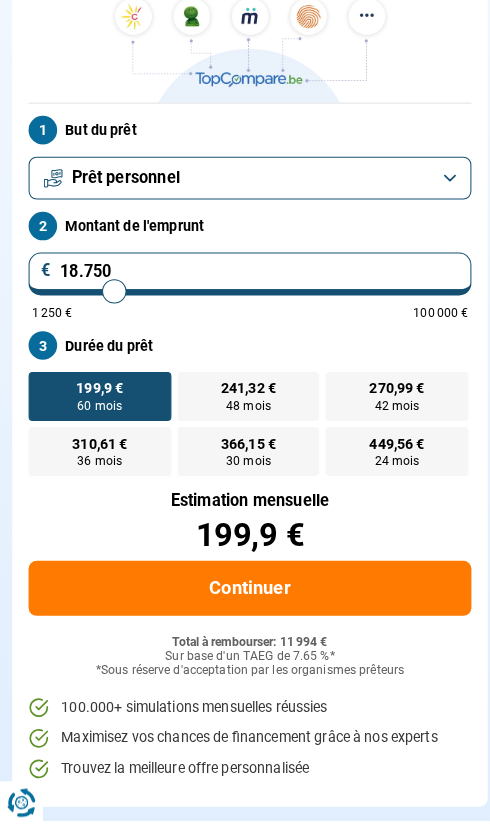 type on "18.000" 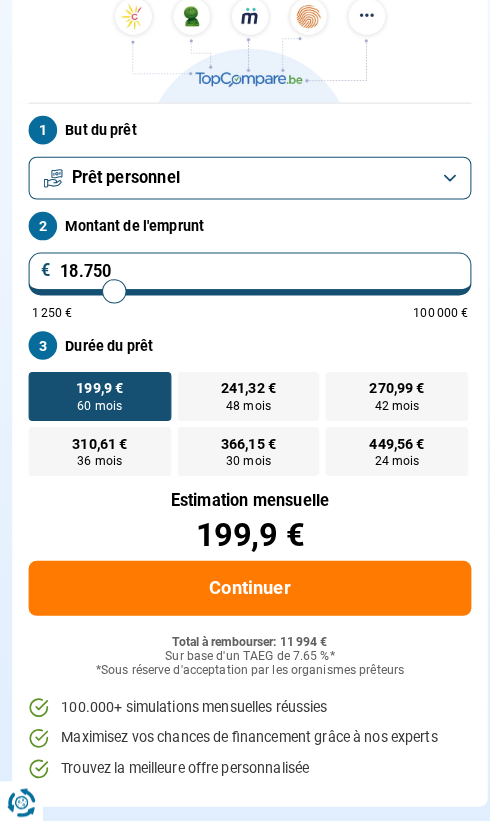 radio on "false" 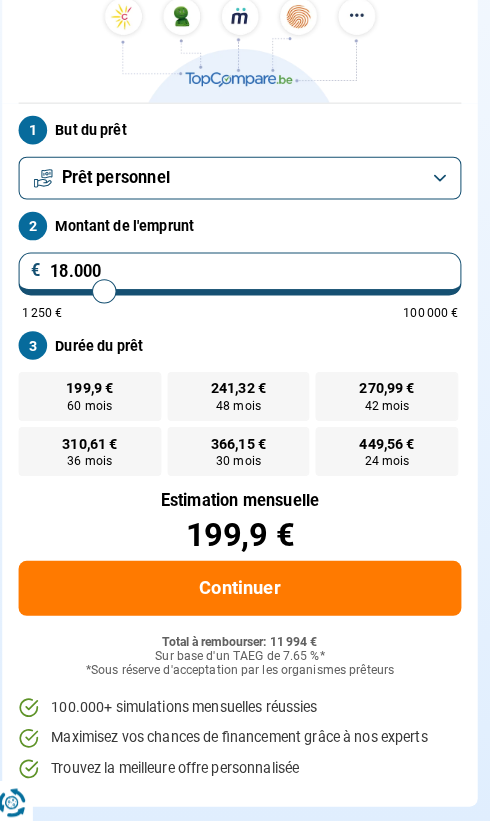 scroll, scrollTop: 206, scrollLeft: 0, axis: vertical 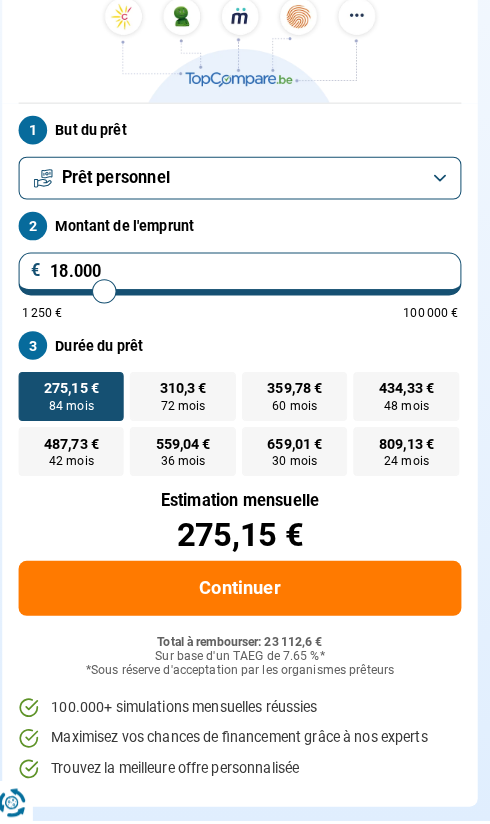 type on "20.000" 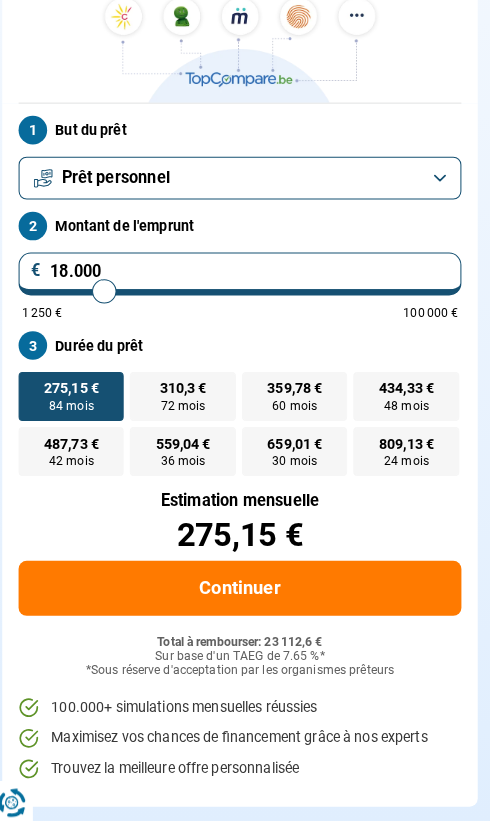 type on "20000" 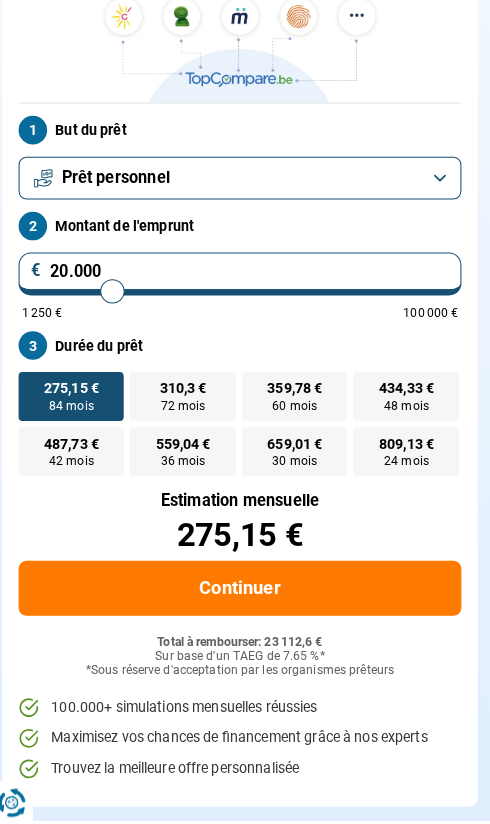 type on "17.250" 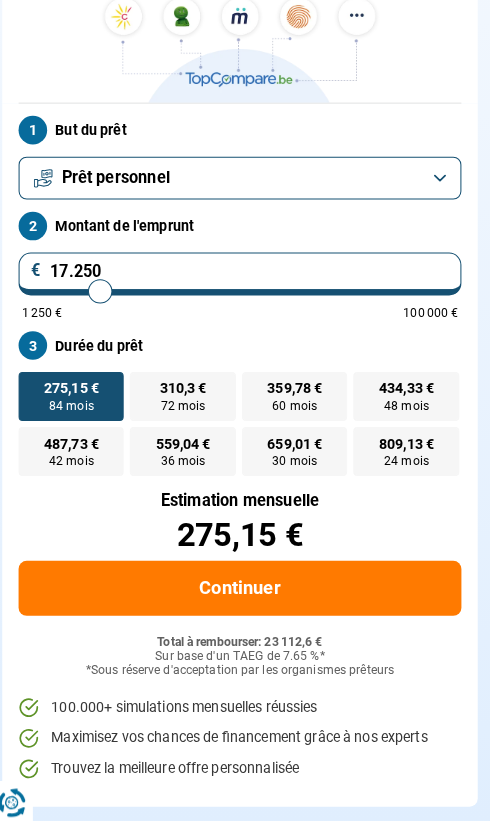 type on "16.750" 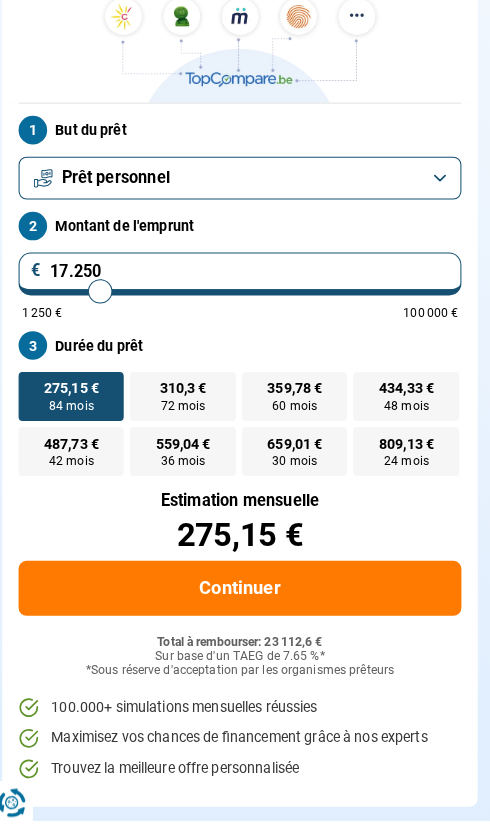 type on "16750" 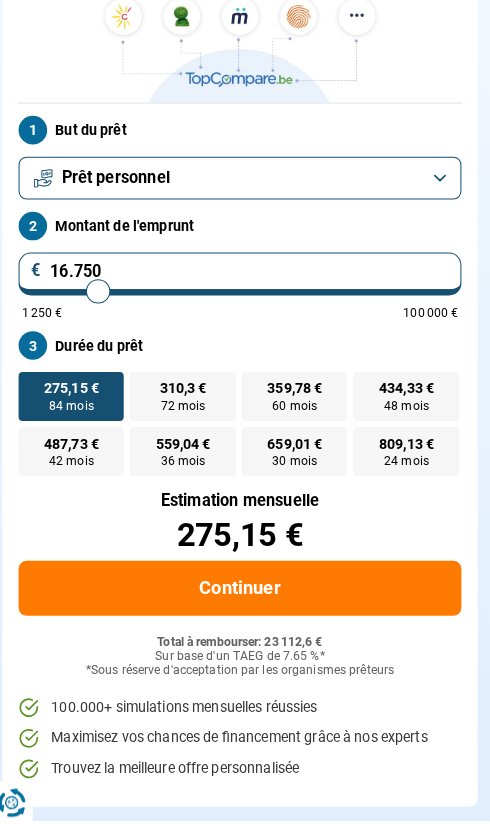 type on "16.250" 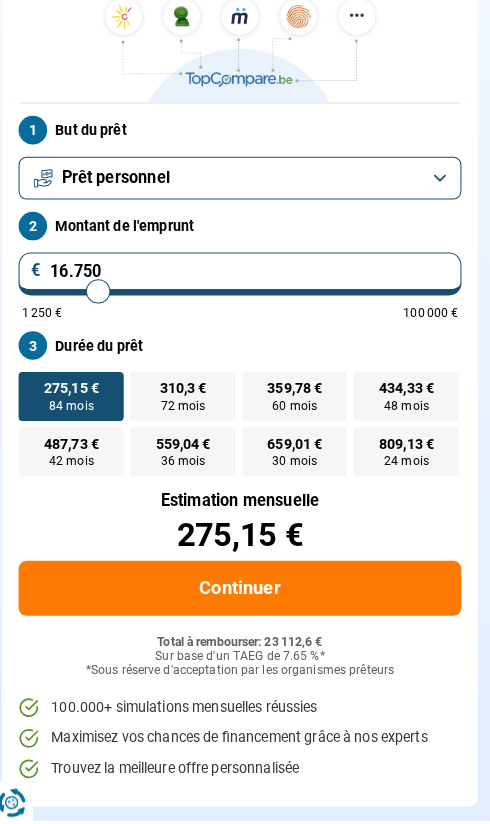 type on "16250" 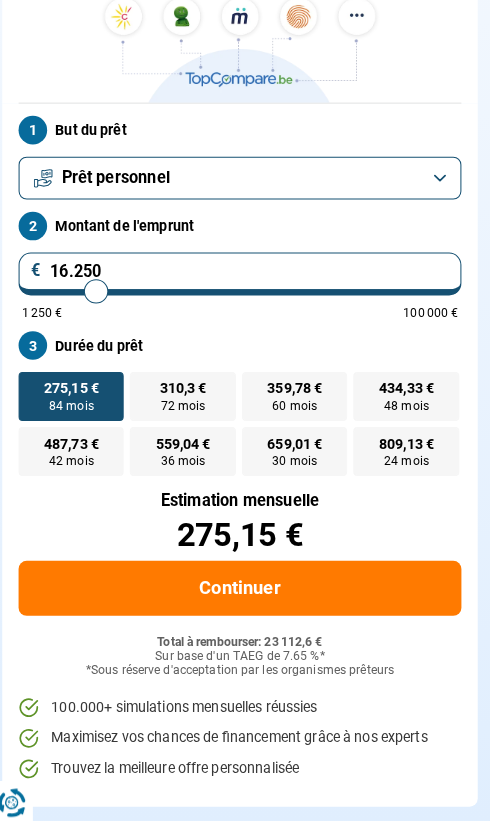 type on "16.000" 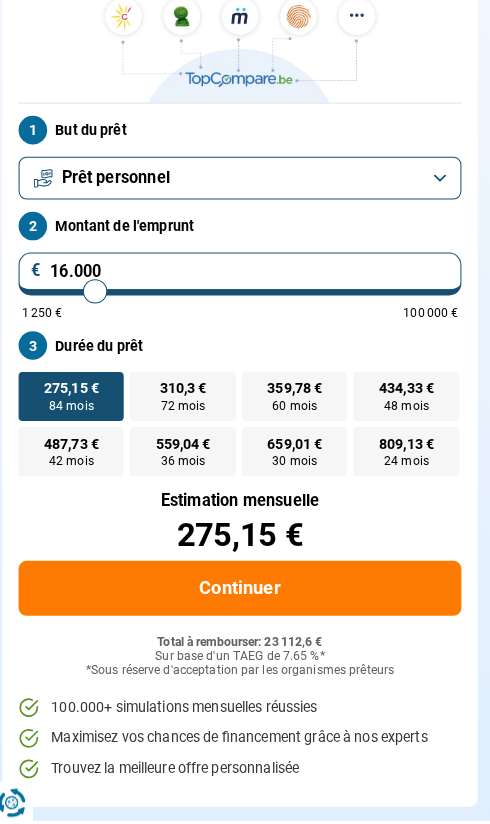 type on "16000" 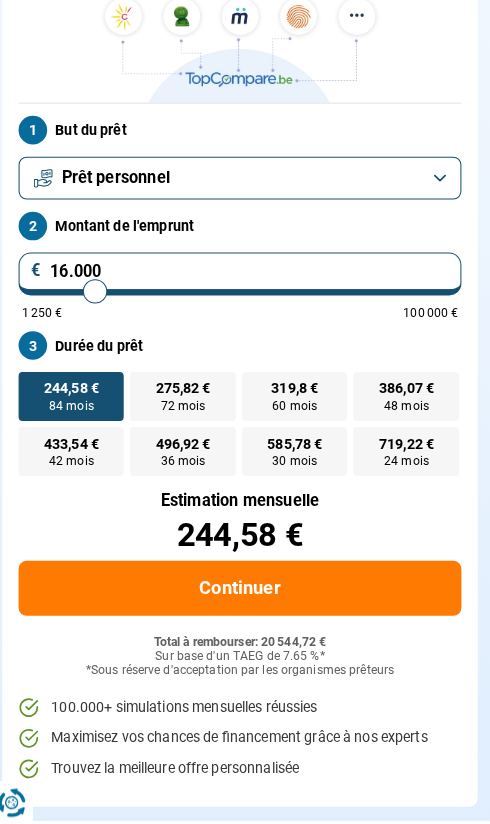 type on "17.250" 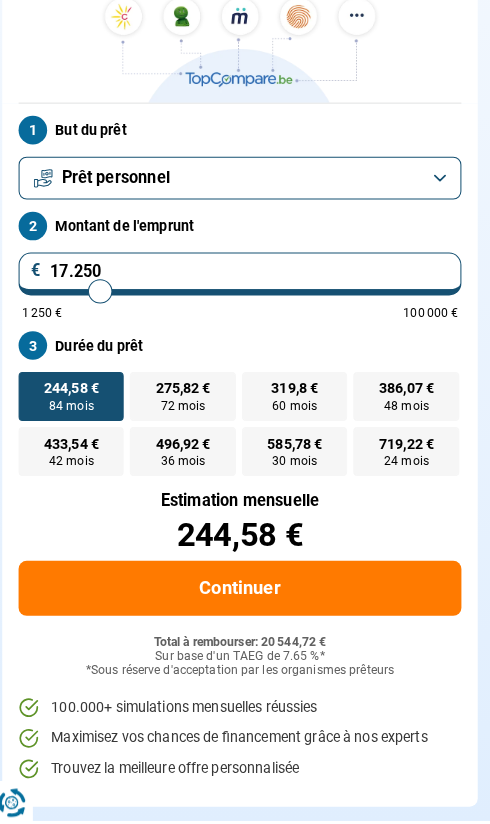 type on "17250" 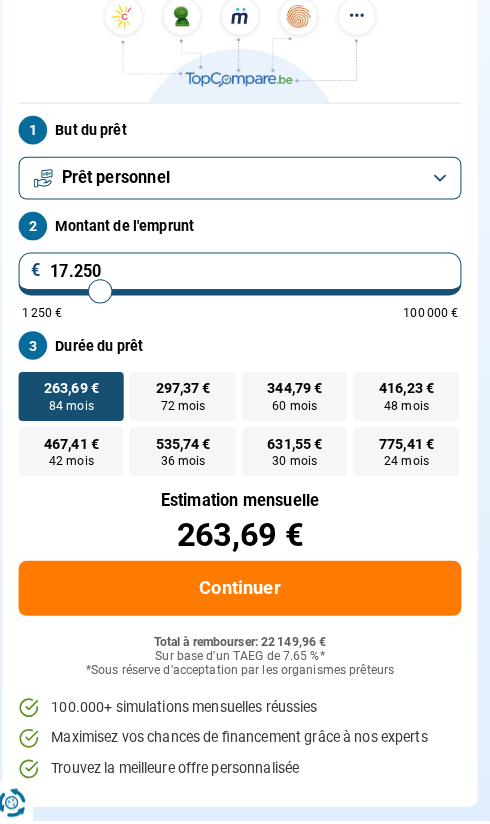 type on "17.500" 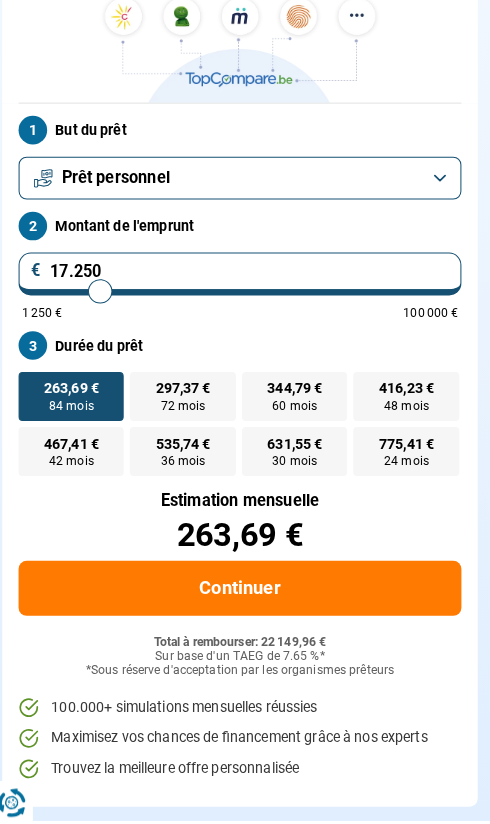 type on "17500" 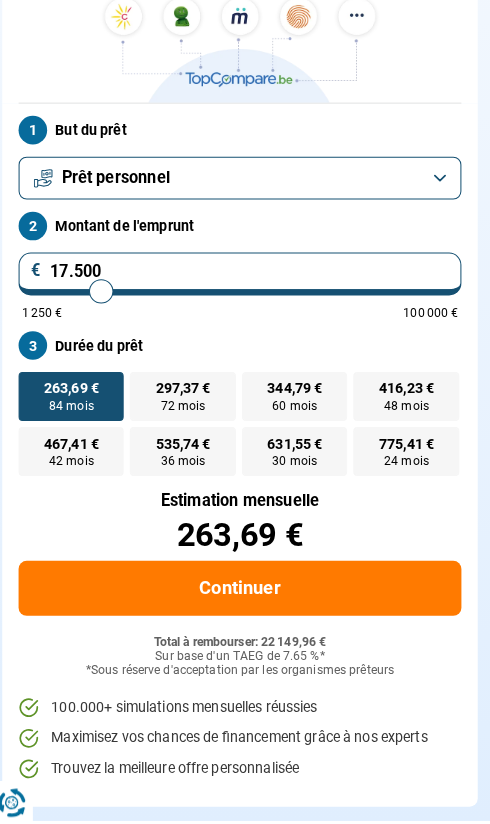type on "14.500" 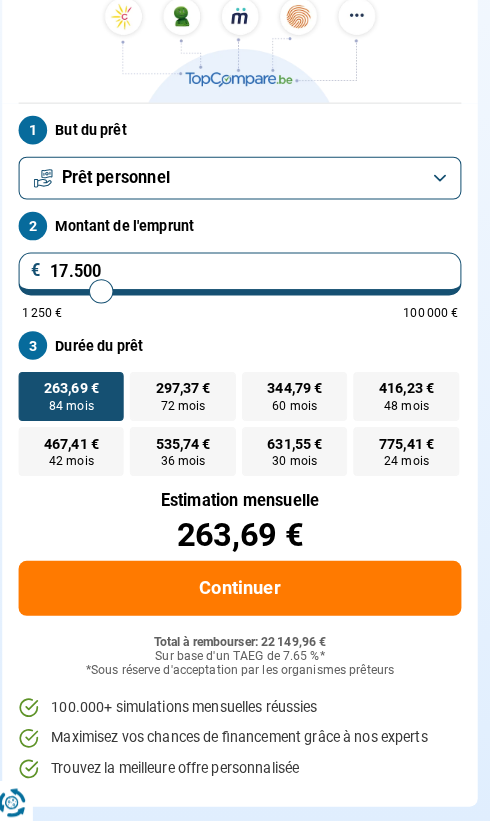 type on "14500" 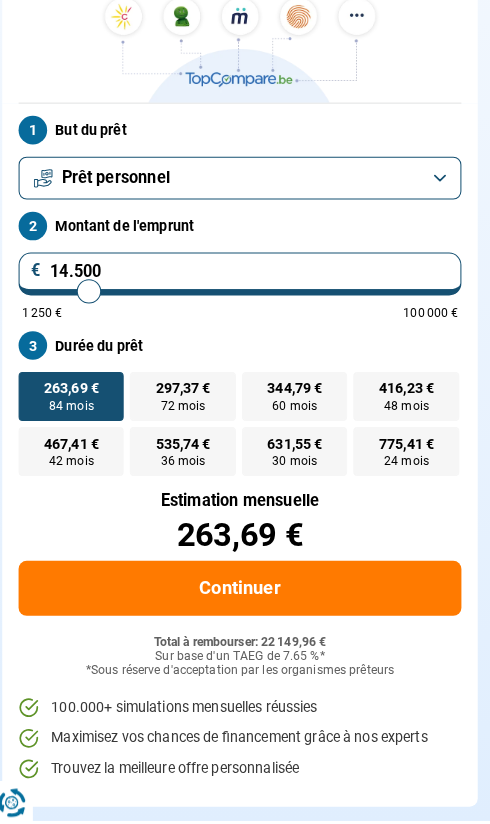 type on "13.750" 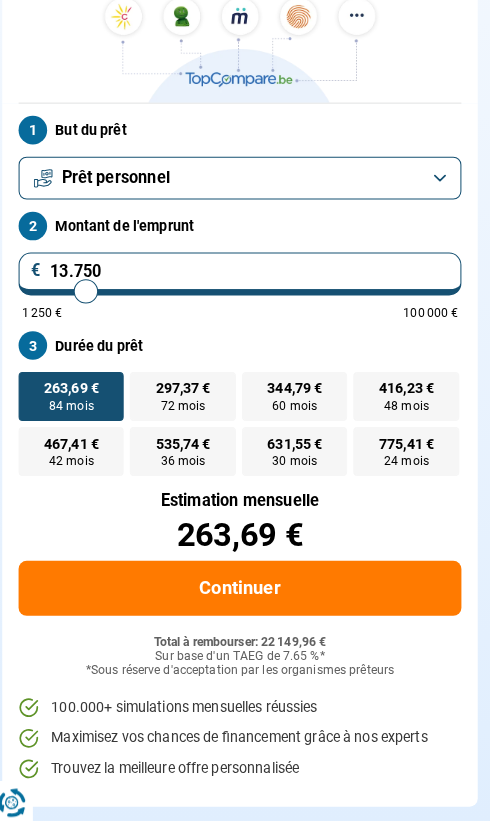 type on "13500" 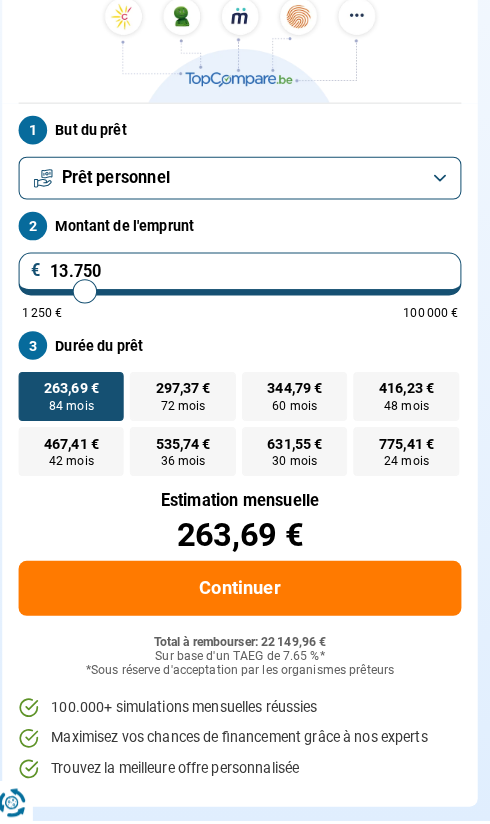 type on "13.500" 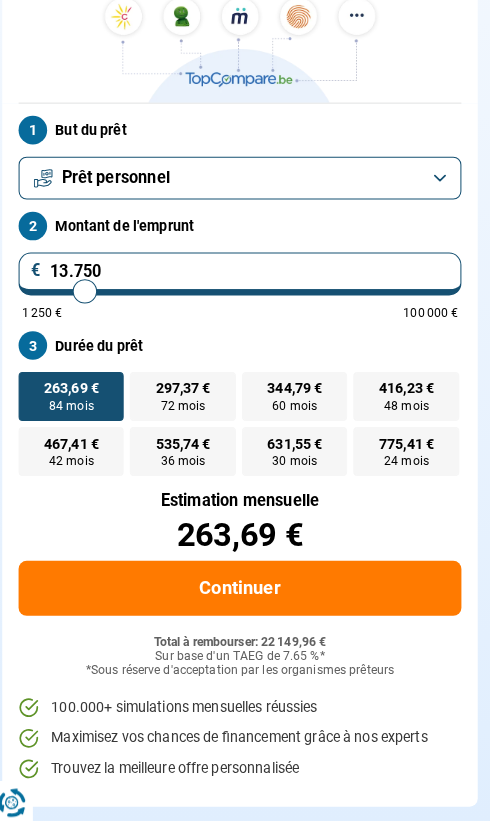 radio on "true" 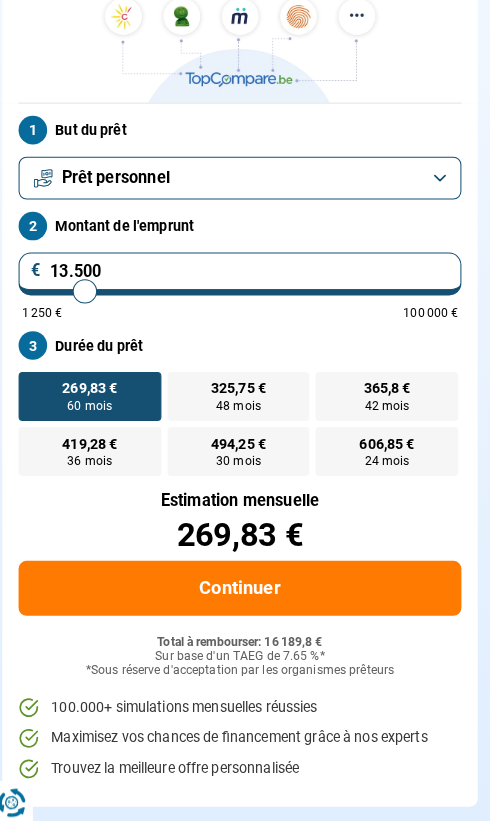 type on "14.250" 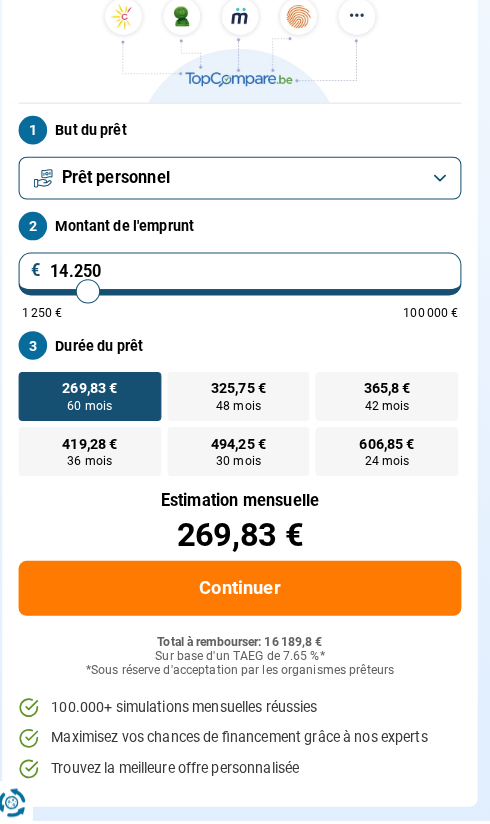 type on "14250" 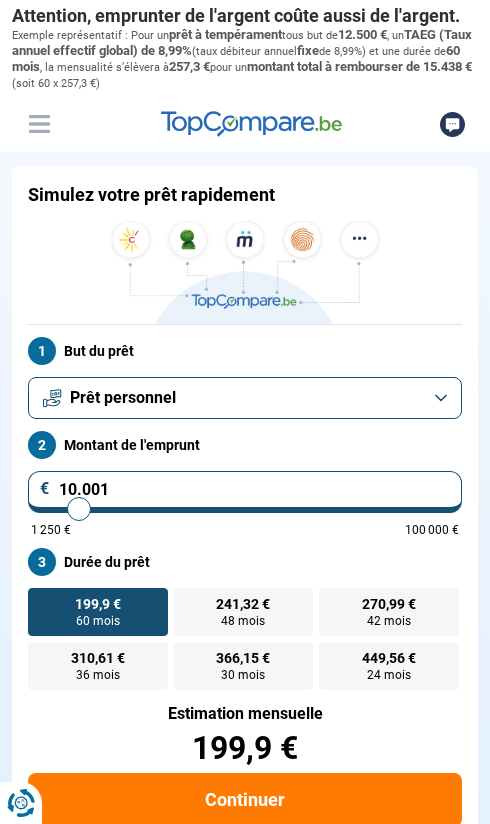 scroll, scrollTop: 207, scrollLeft: 0, axis: vertical 